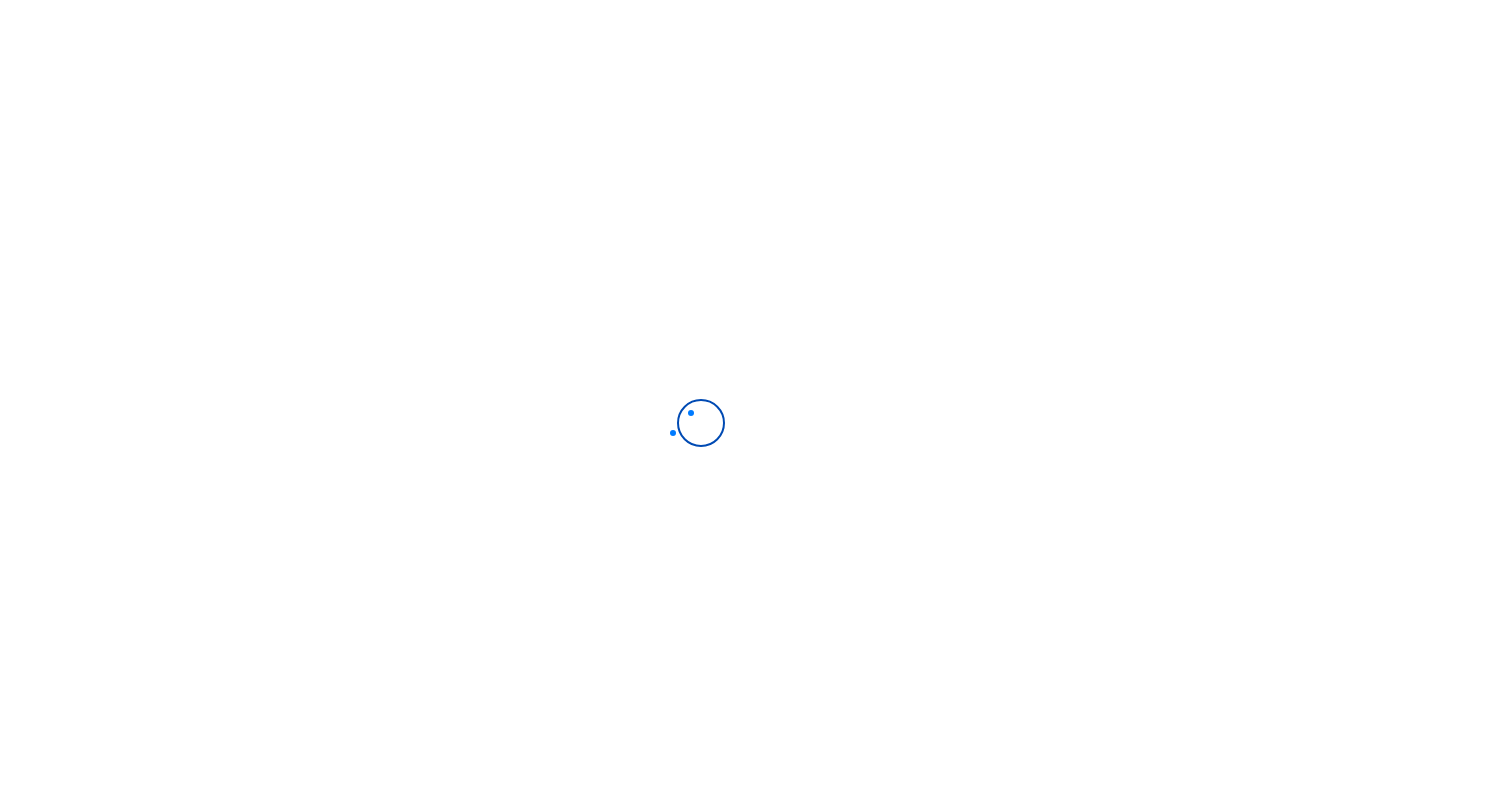 scroll, scrollTop: 0, scrollLeft: 0, axis: both 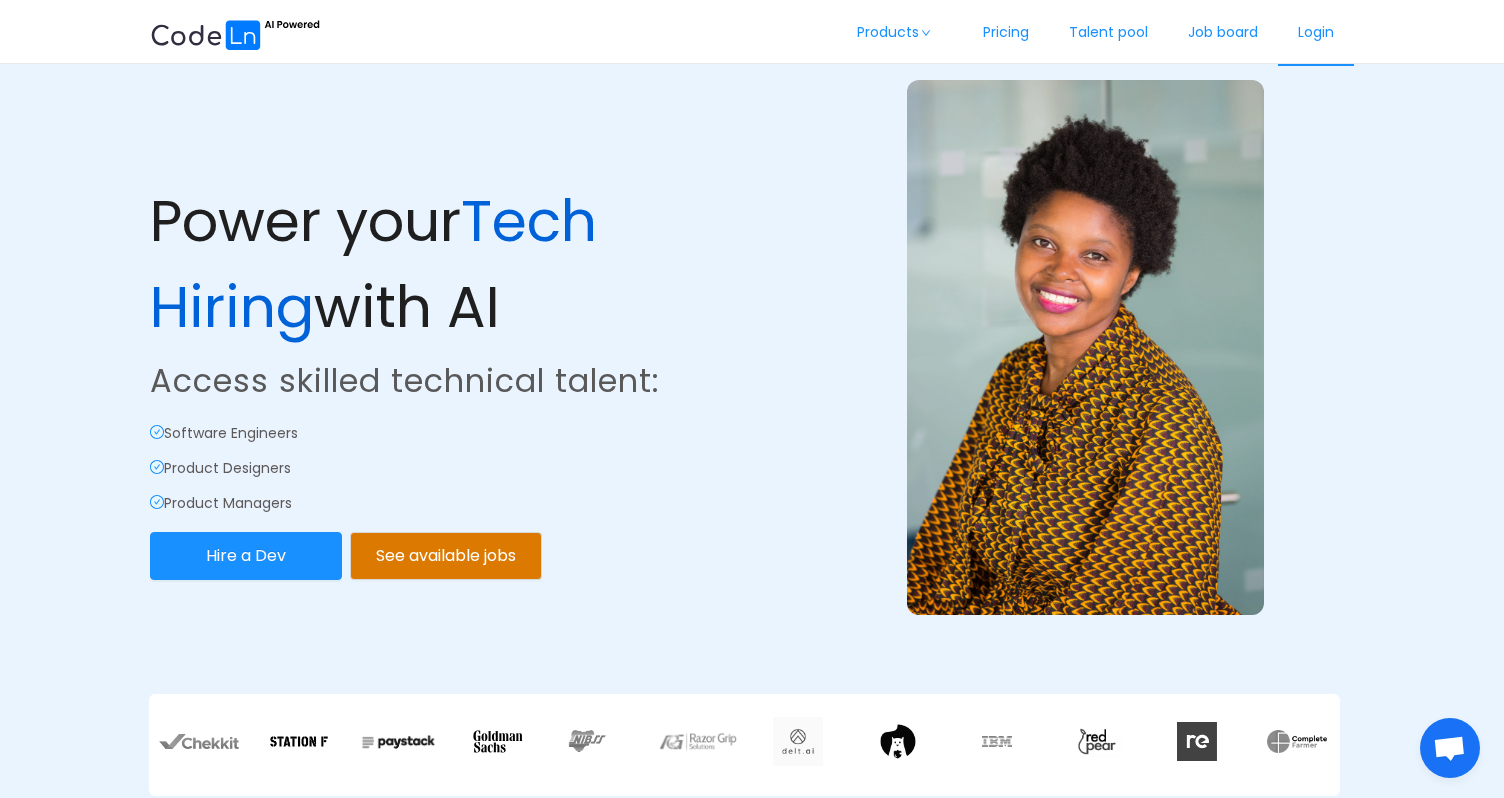 click on "Login" at bounding box center (1316, 33) 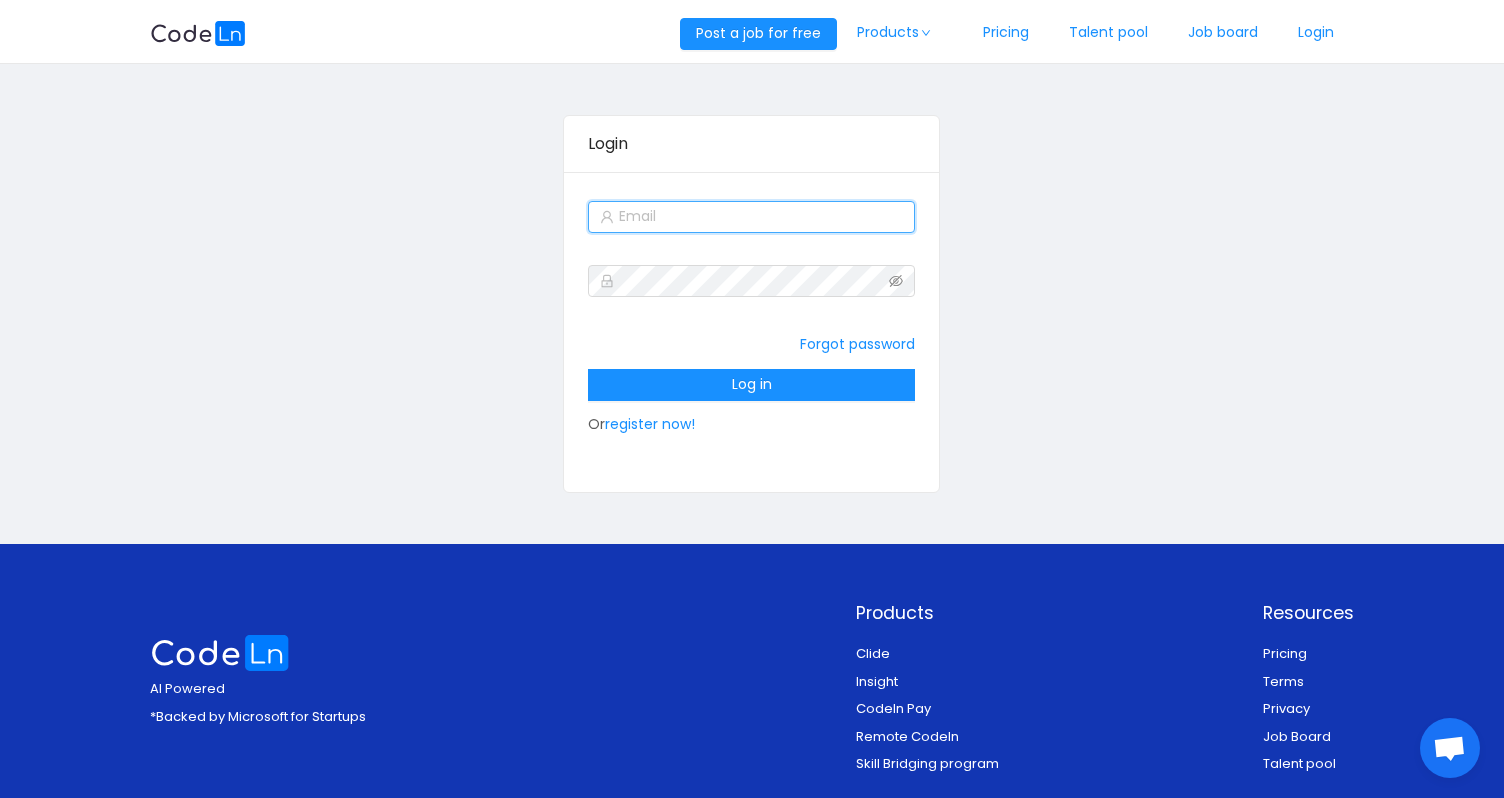 click at bounding box center (751, 217) 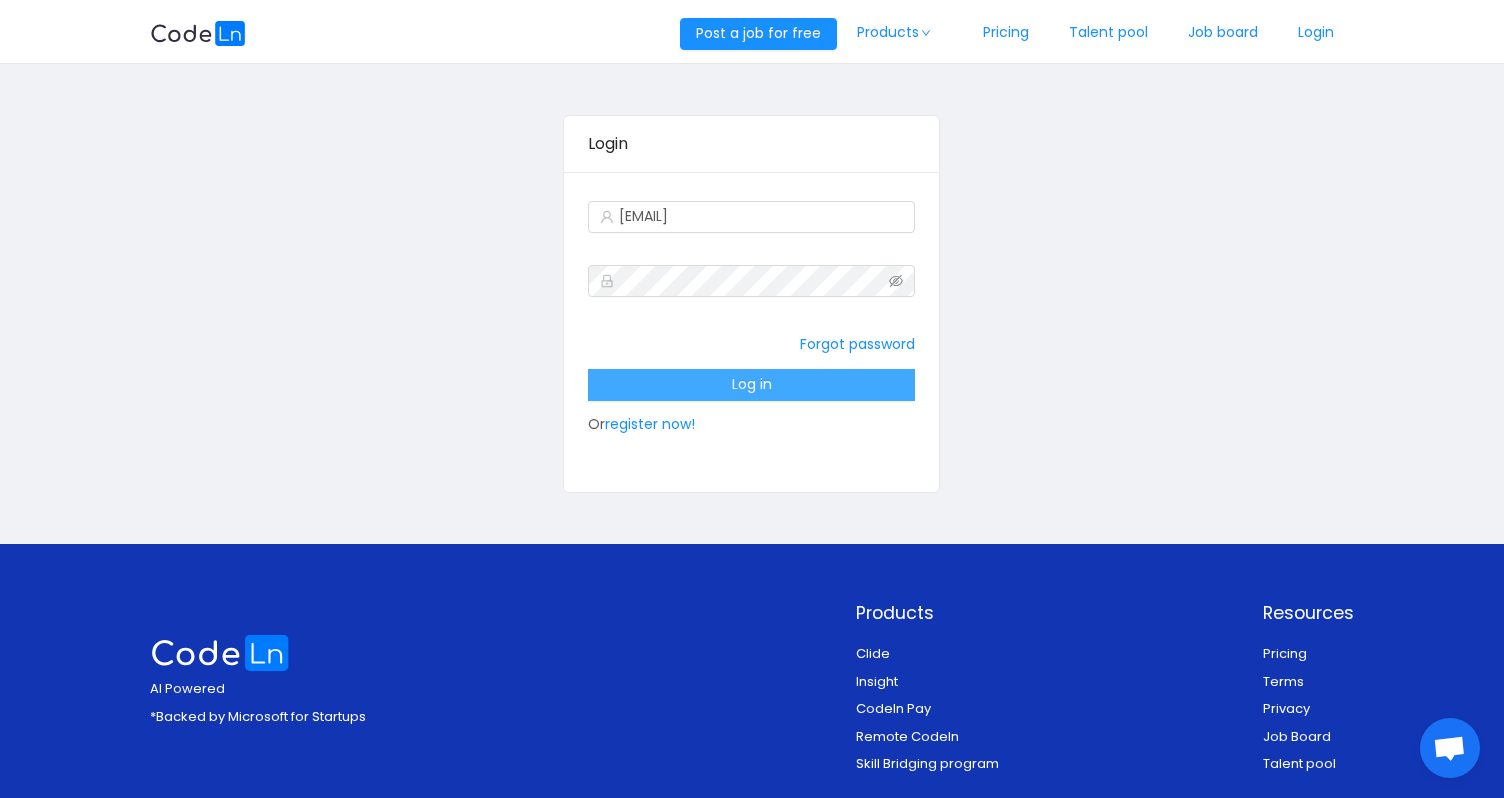 click on "Log in" at bounding box center [751, 385] 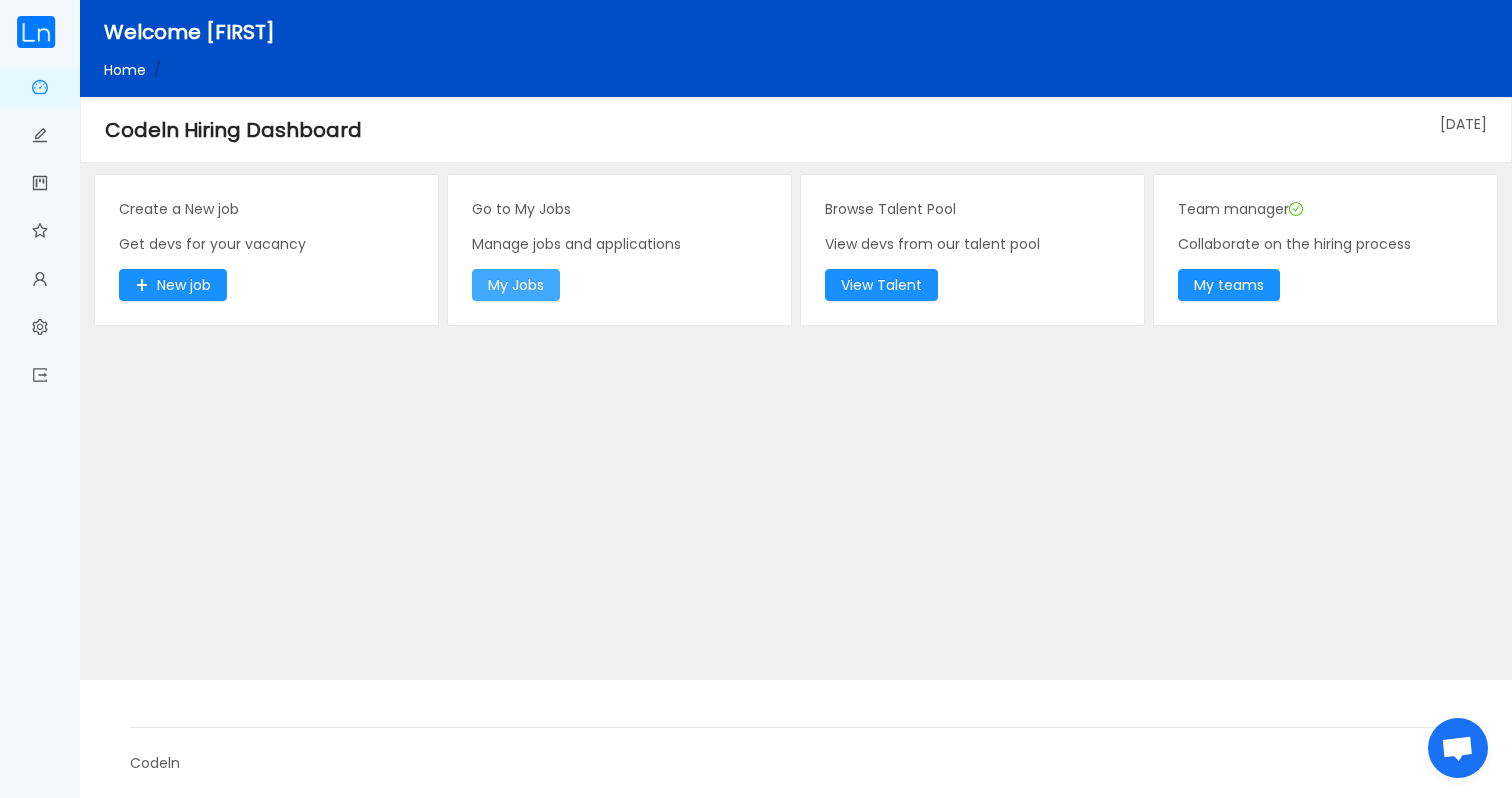 click on "My Jobs" at bounding box center [173, 285] 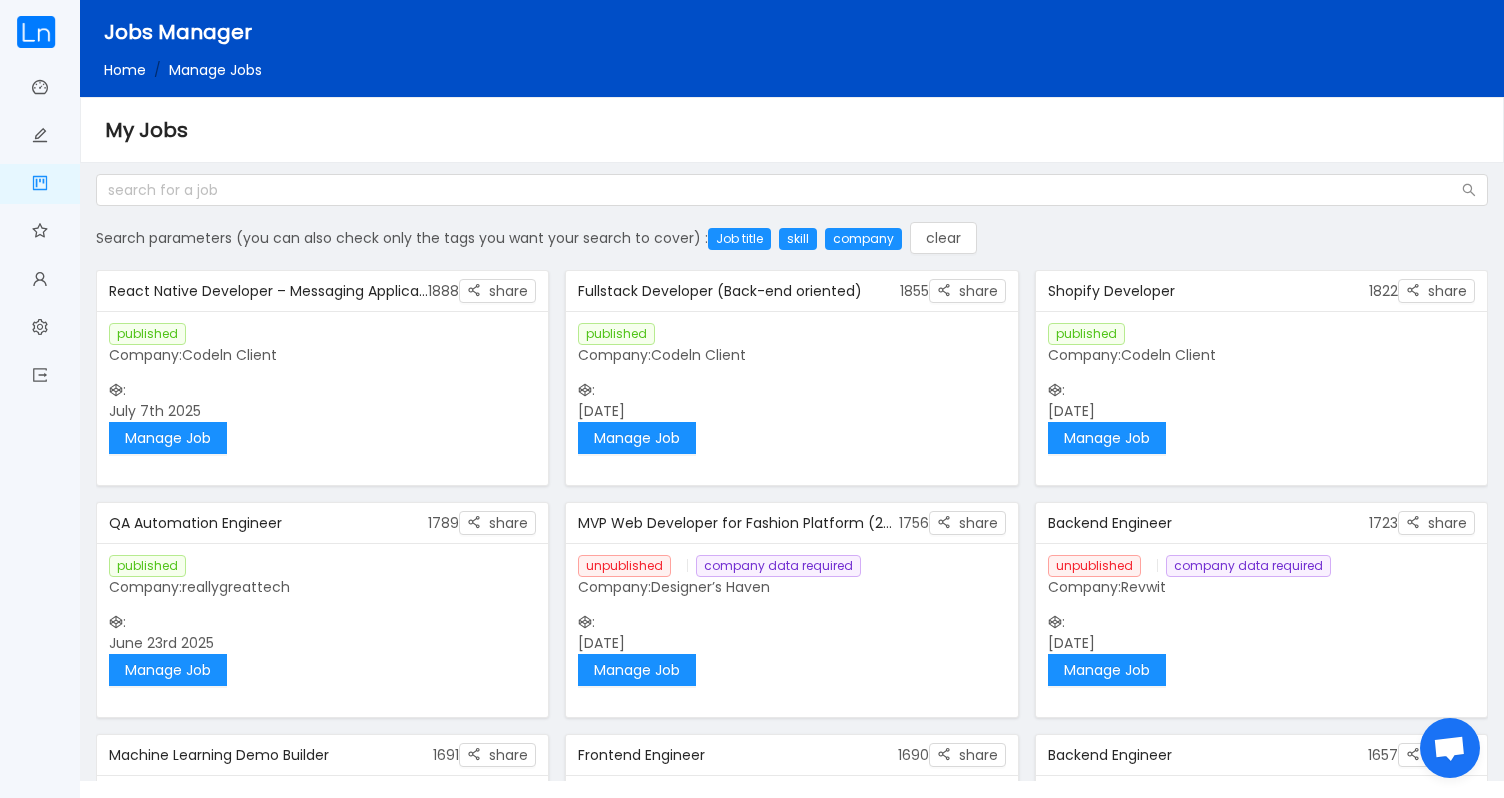 click on "published
Company:
Codeln Client
:
July 7th 2025
Manage Job" at bounding box center (322, 388) 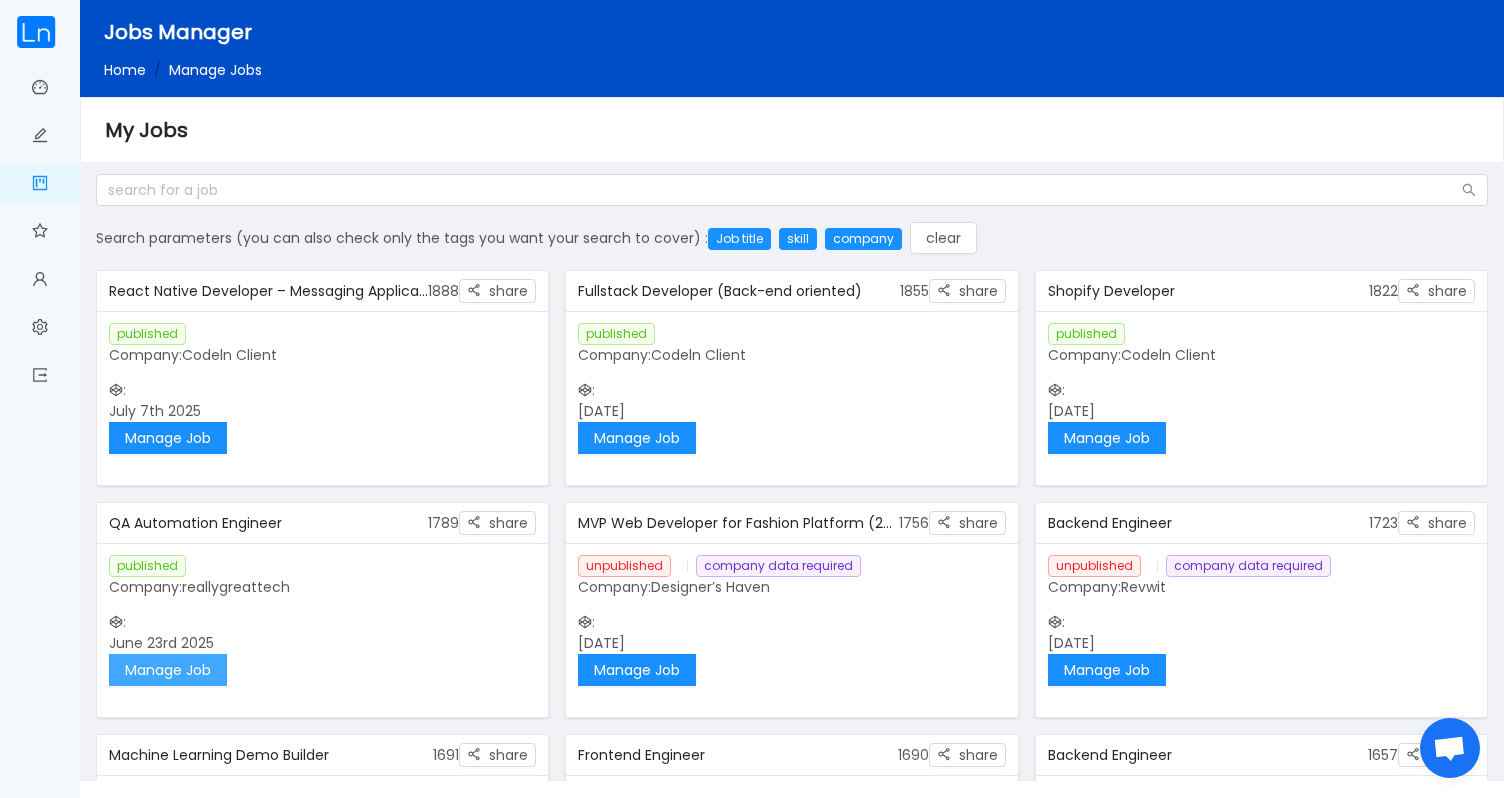 click on "Manage Job" at bounding box center (168, 670) 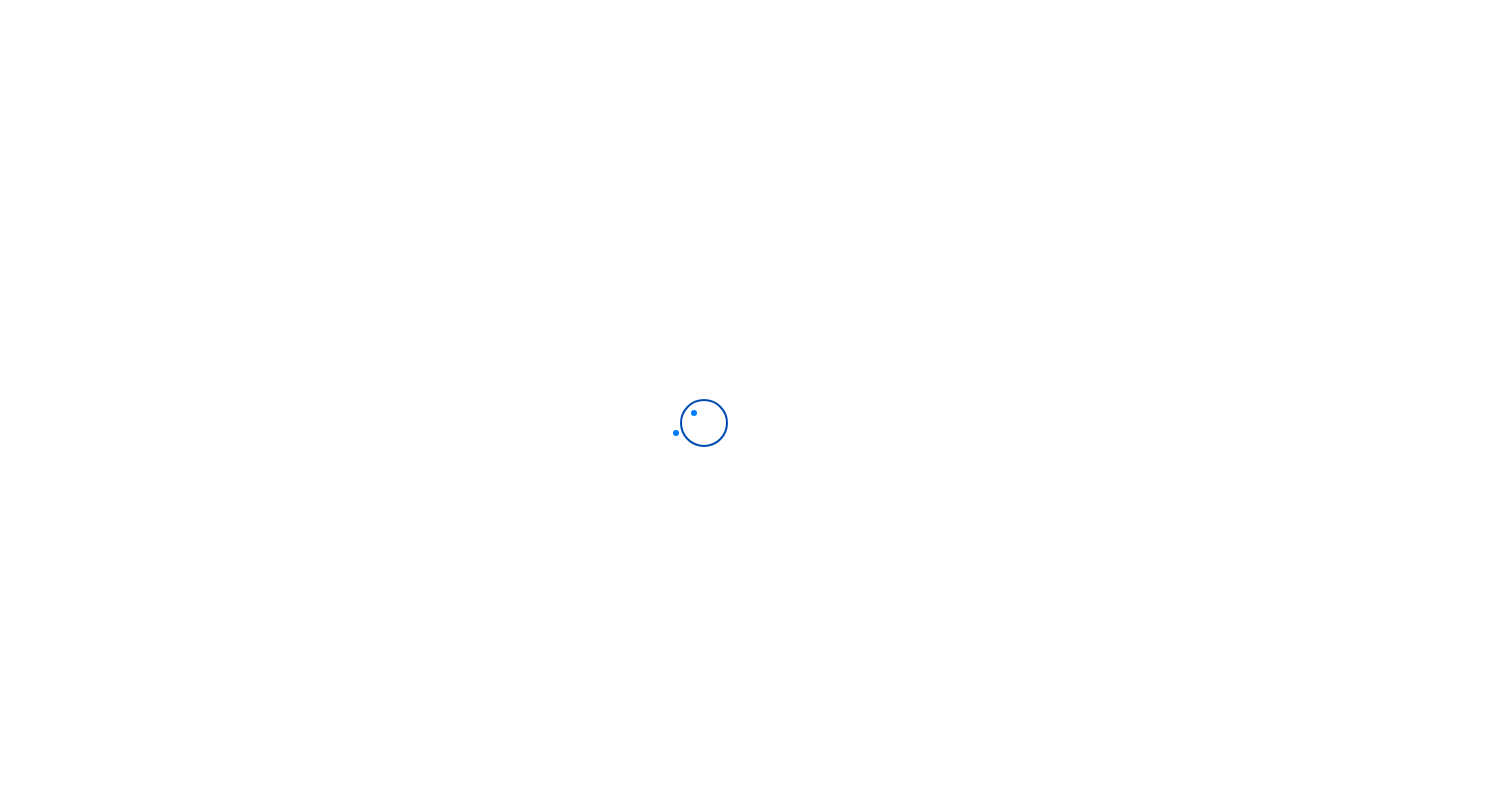 scroll, scrollTop: 0, scrollLeft: 0, axis: both 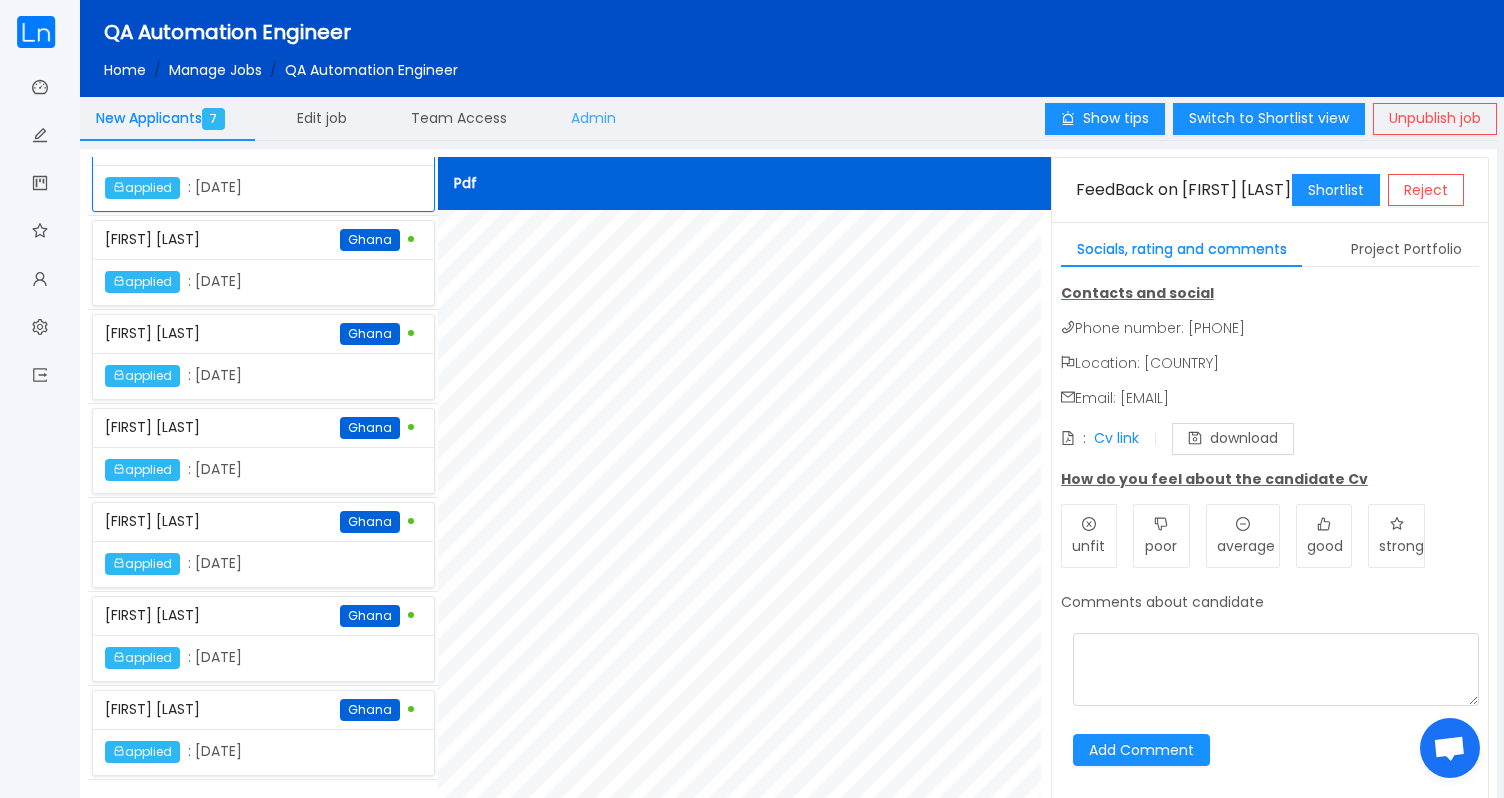 click on "Admin" at bounding box center [164, 118] 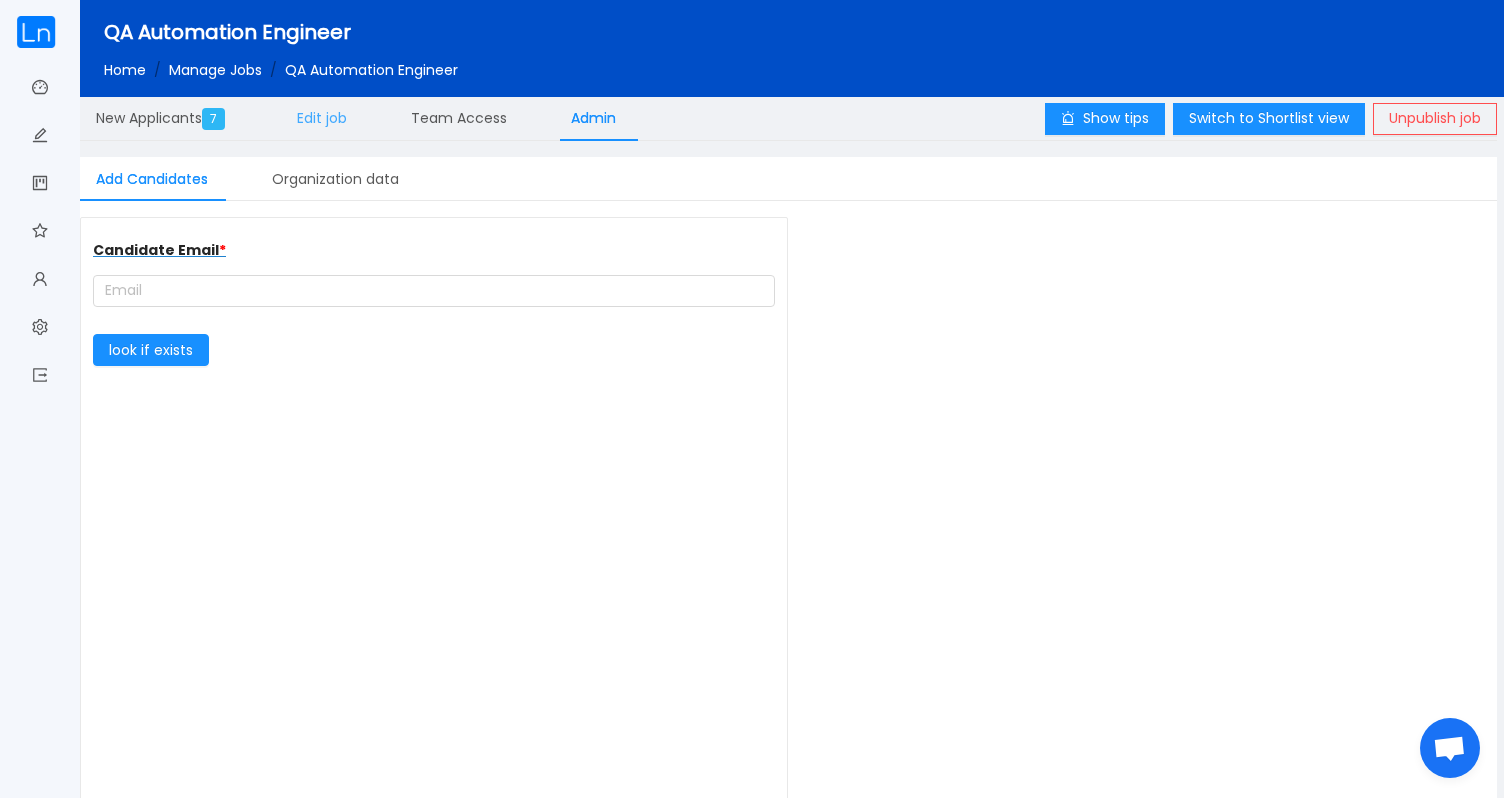click on "Edit job" at bounding box center [322, 118] 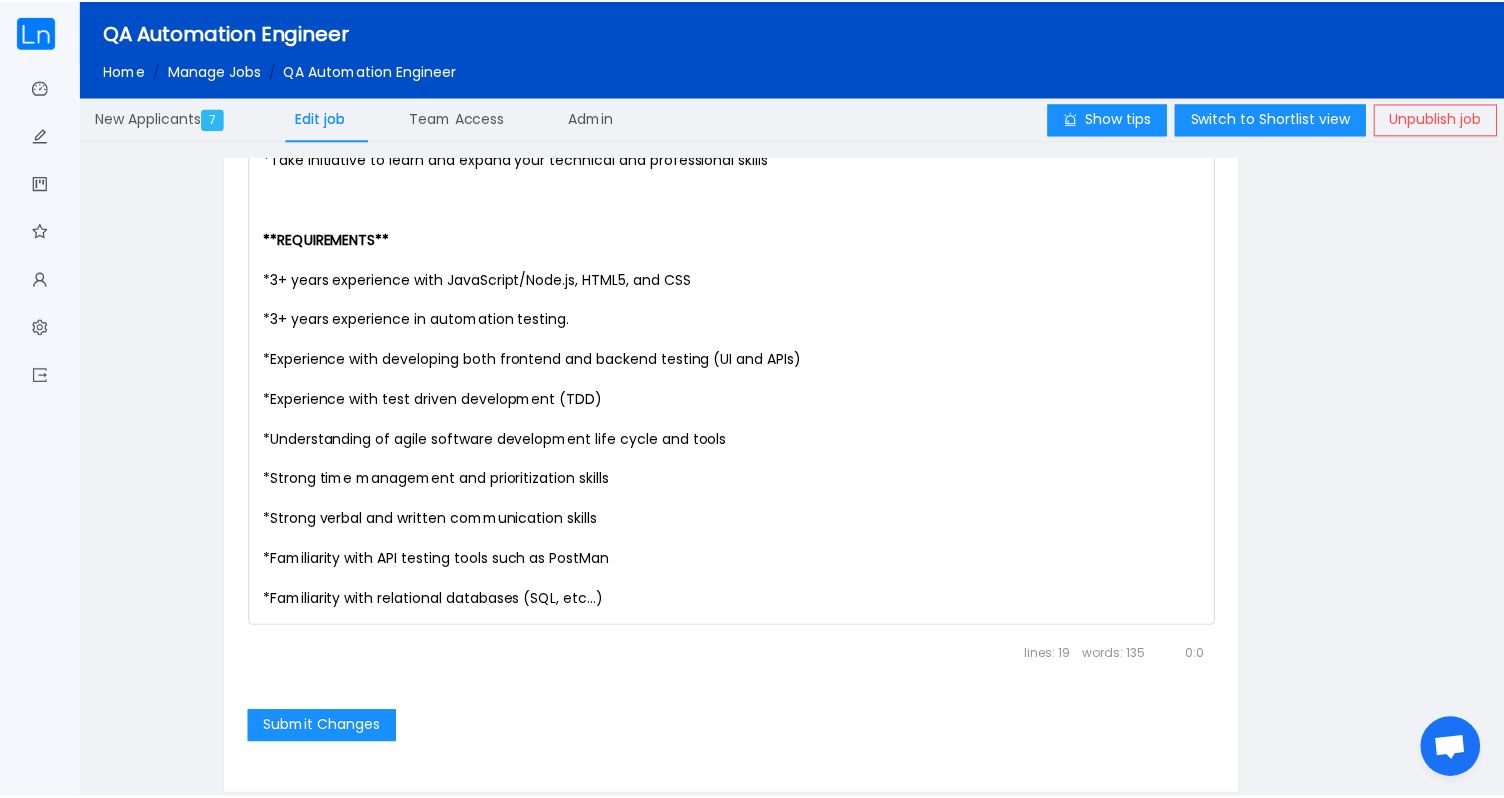 scroll, scrollTop: 1297, scrollLeft: 0, axis: vertical 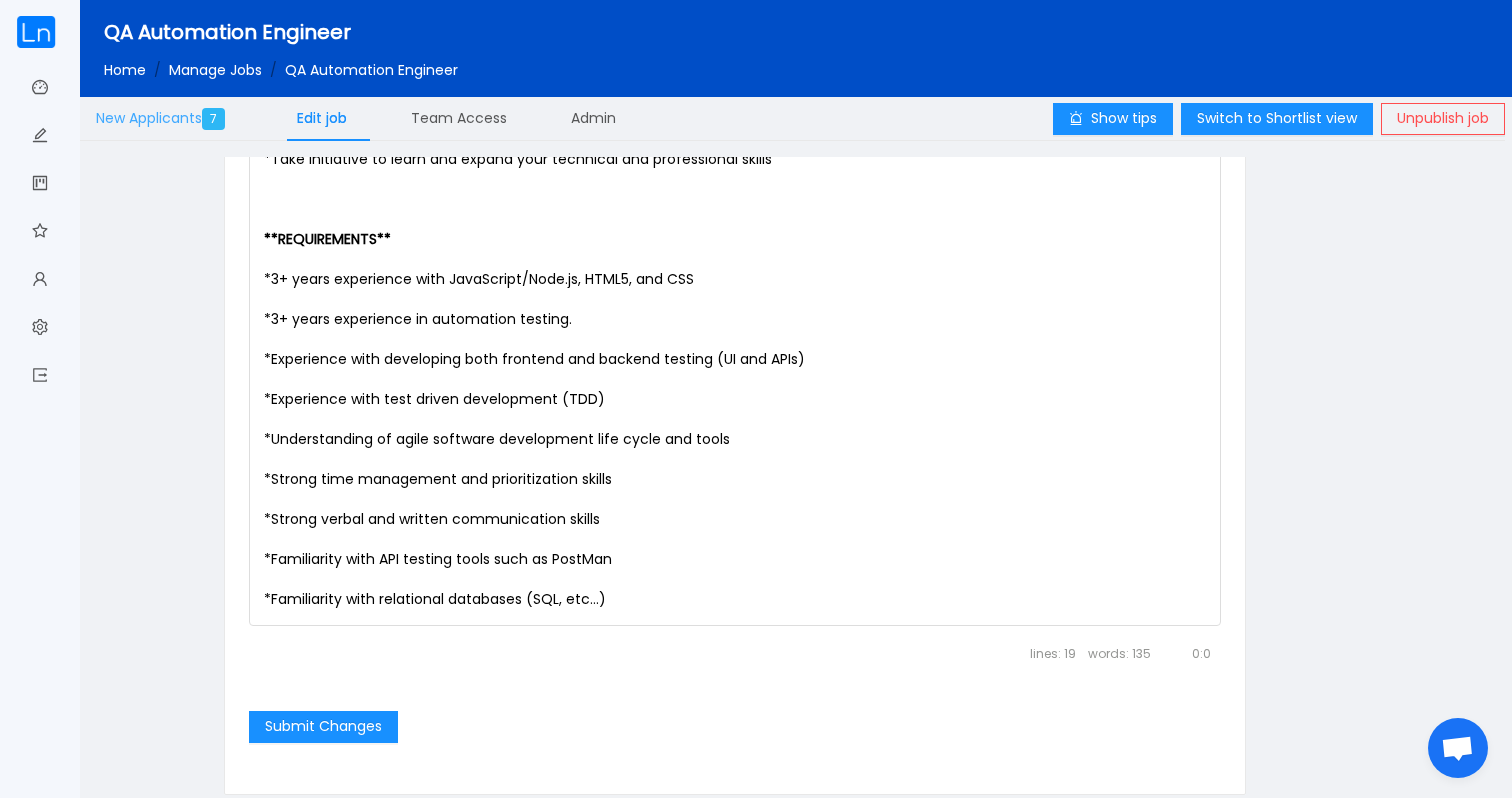 click on "New Applicants
7" at bounding box center [164, 118] 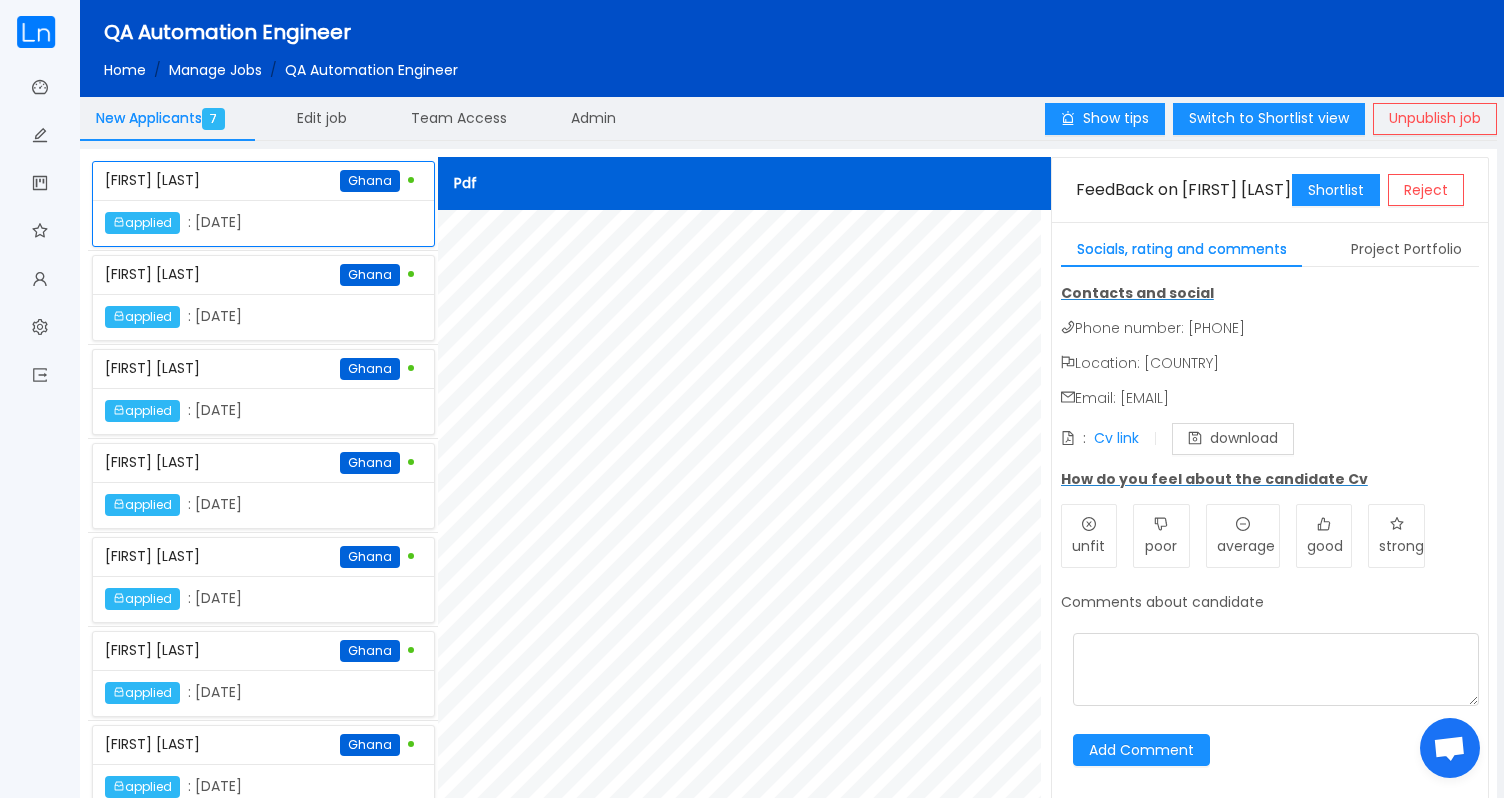 scroll, scrollTop: 35, scrollLeft: 0, axis: vertical 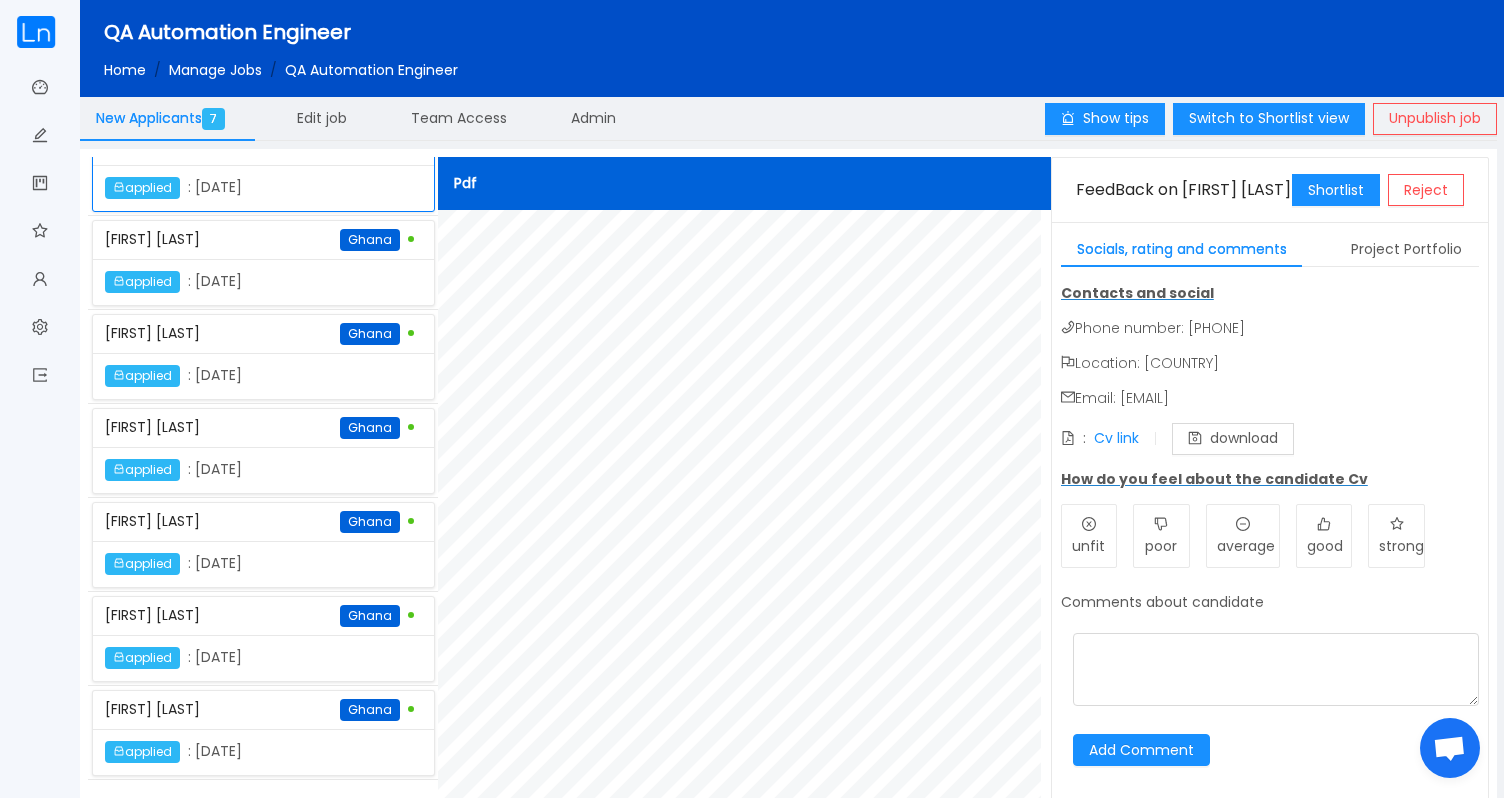 click on "[FIRST] [LAST]
[COUNTRY]" at bounding box center (263, 146) 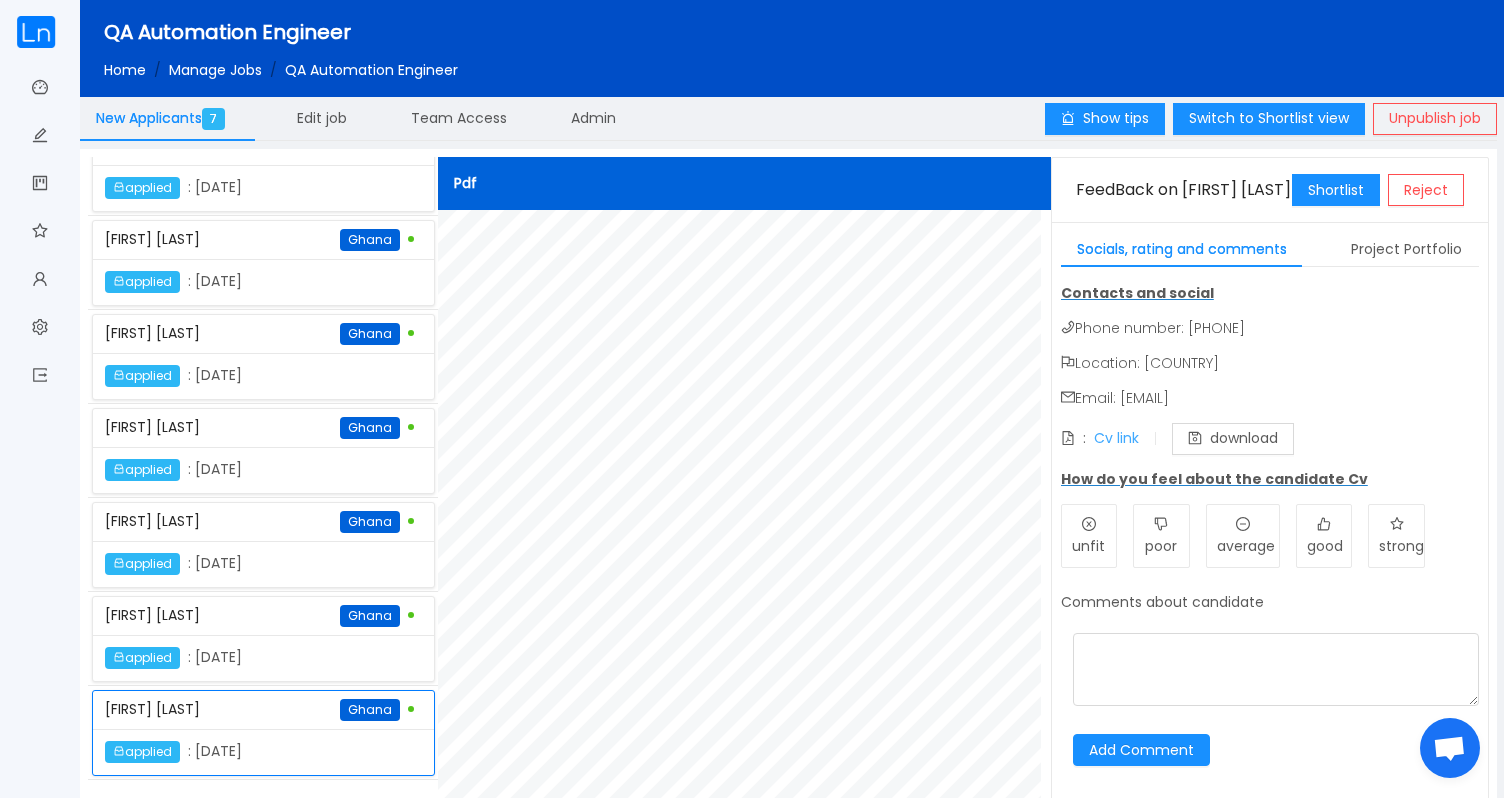 click on "Cv link" at bounding box center [1116, 438] 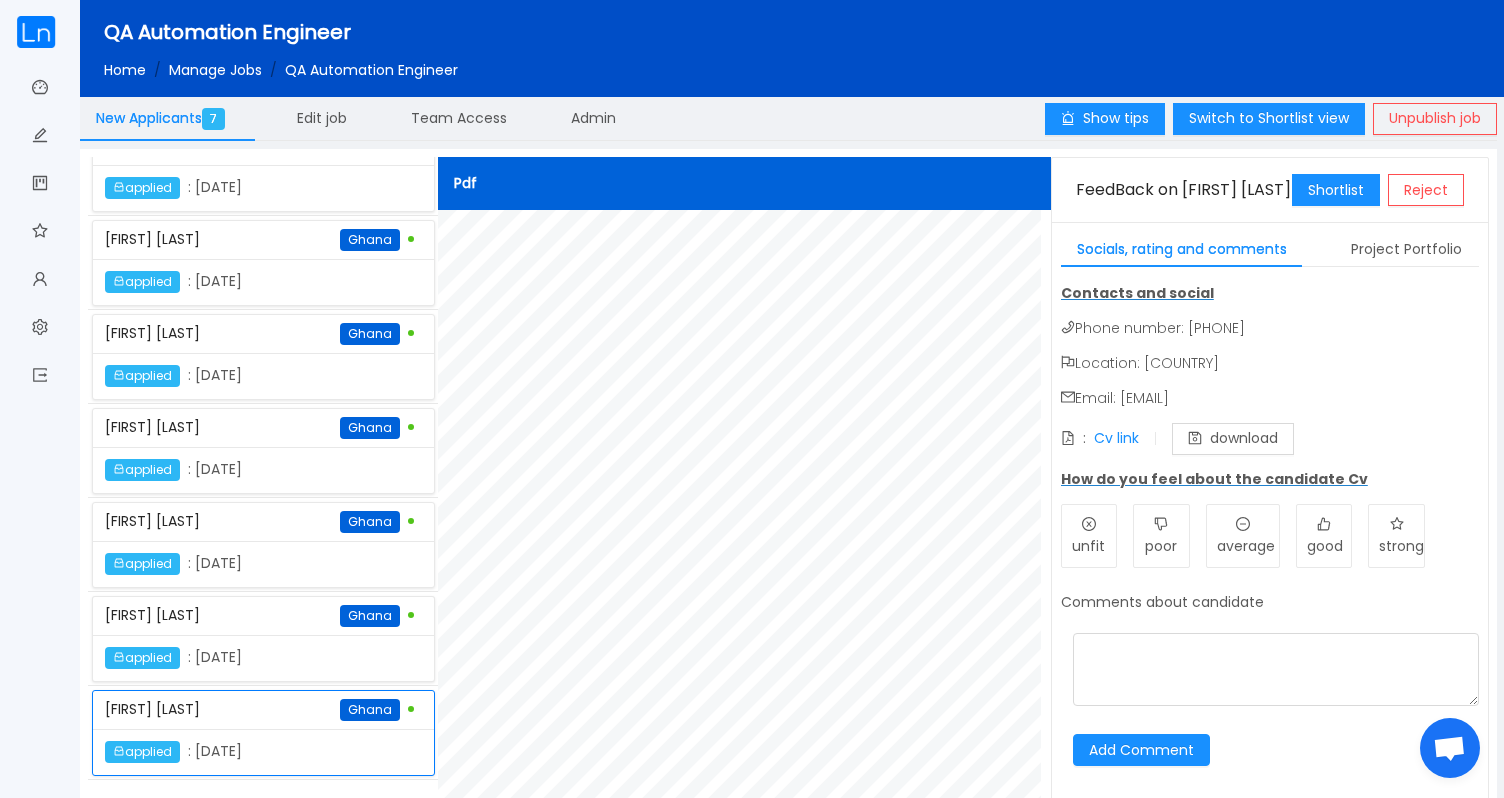 click on "applied
:
[DATE]" at bounding box center (224, 188) 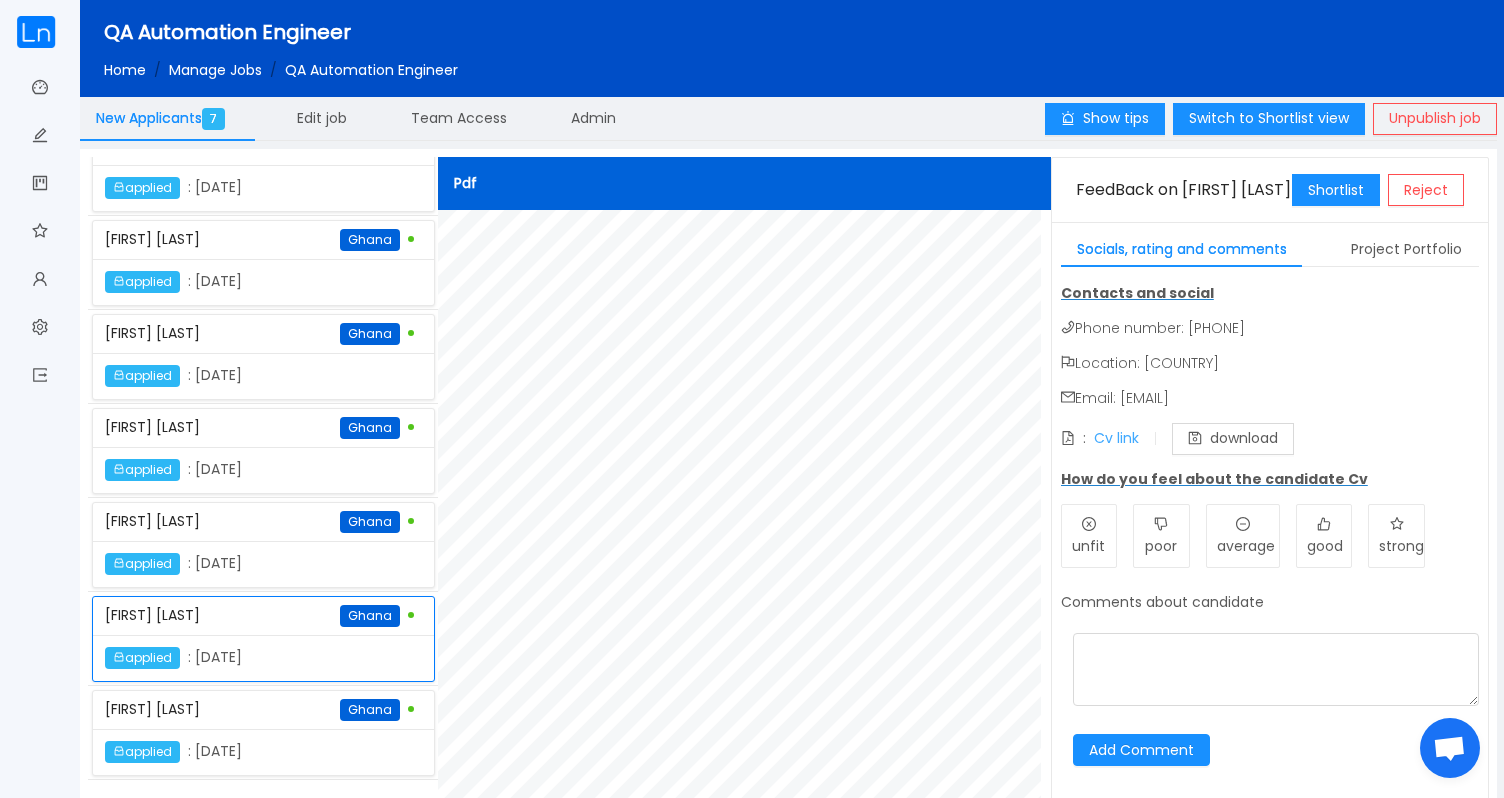 click on "Cv link" at bounding box center (1116, 438) 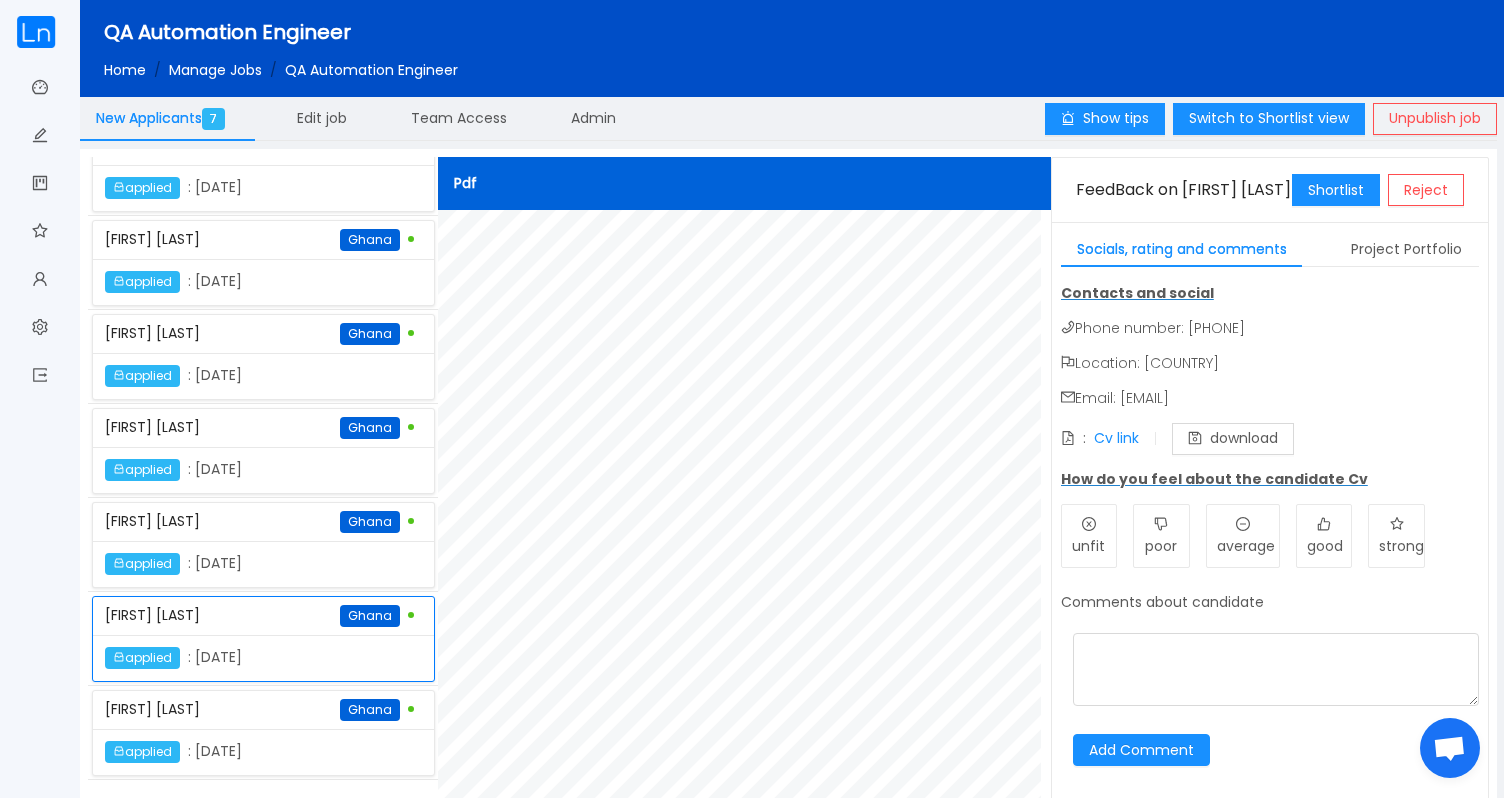 click on "[FIRST] [LAST]
[COUNTRY]" at bounding box center [263, 146] 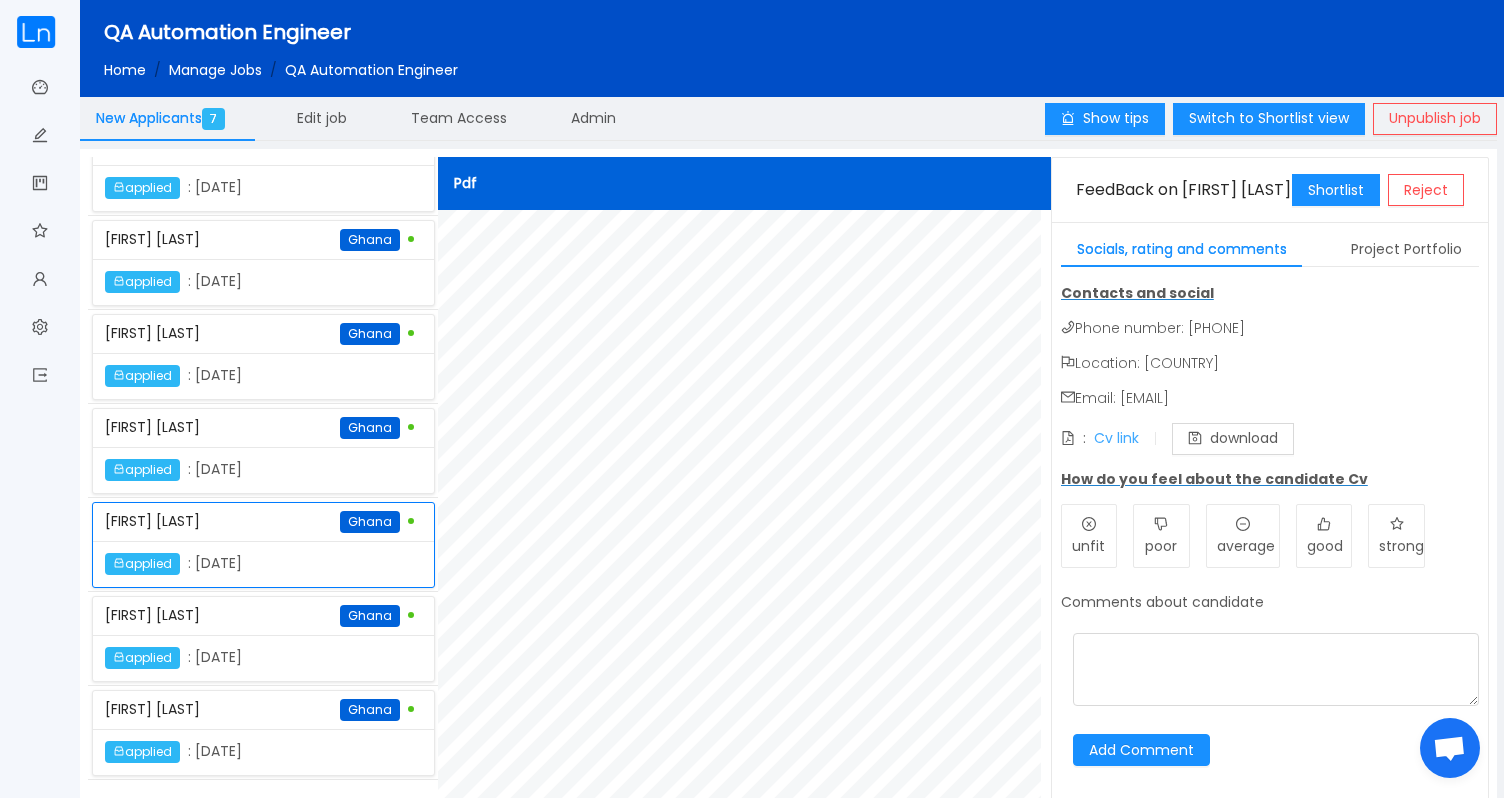 click on "Cv link" at bounding box center [1116, 438] 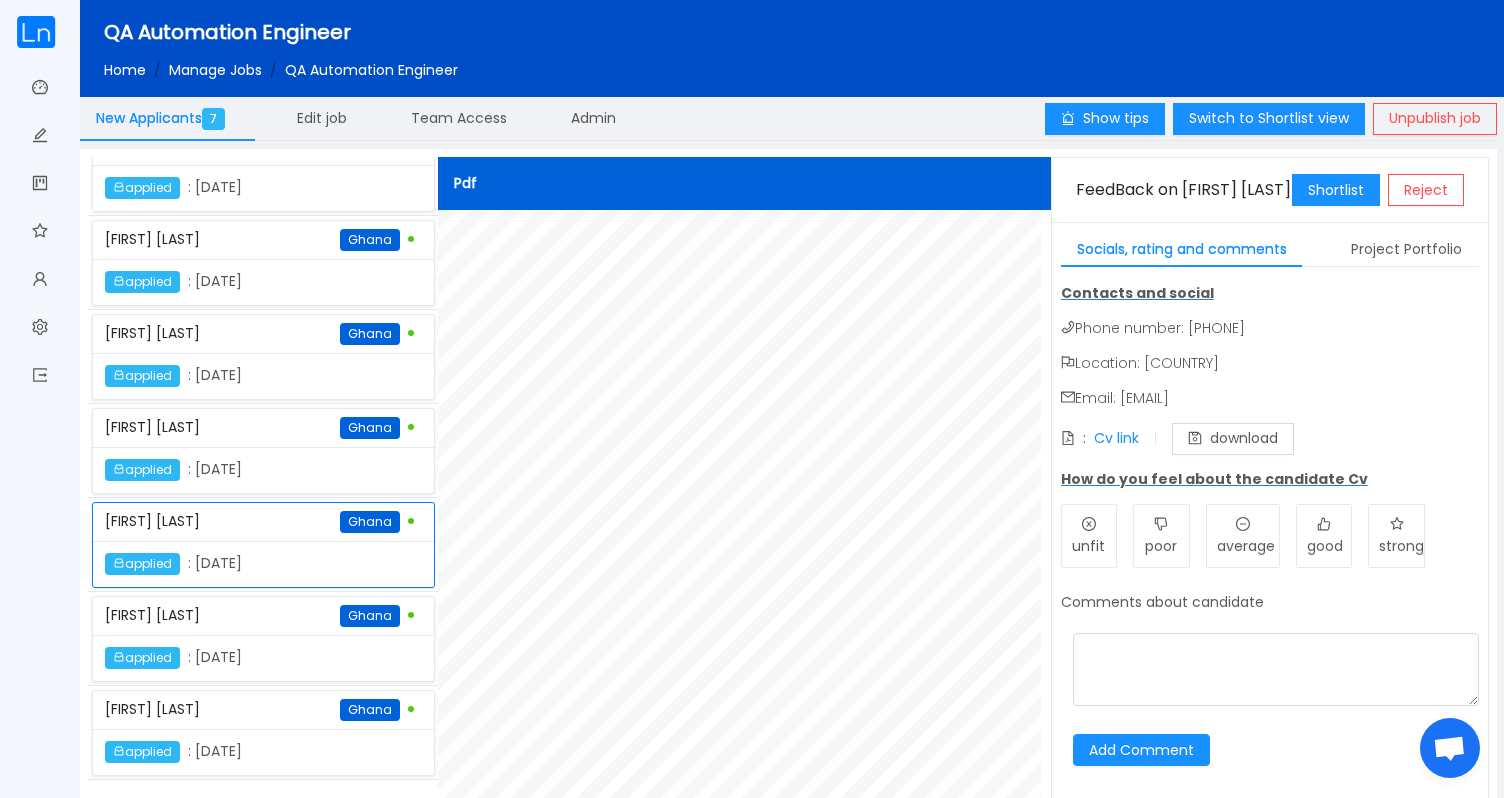 click on "applied
:
[DATE]" at bounding box center [224, 188] 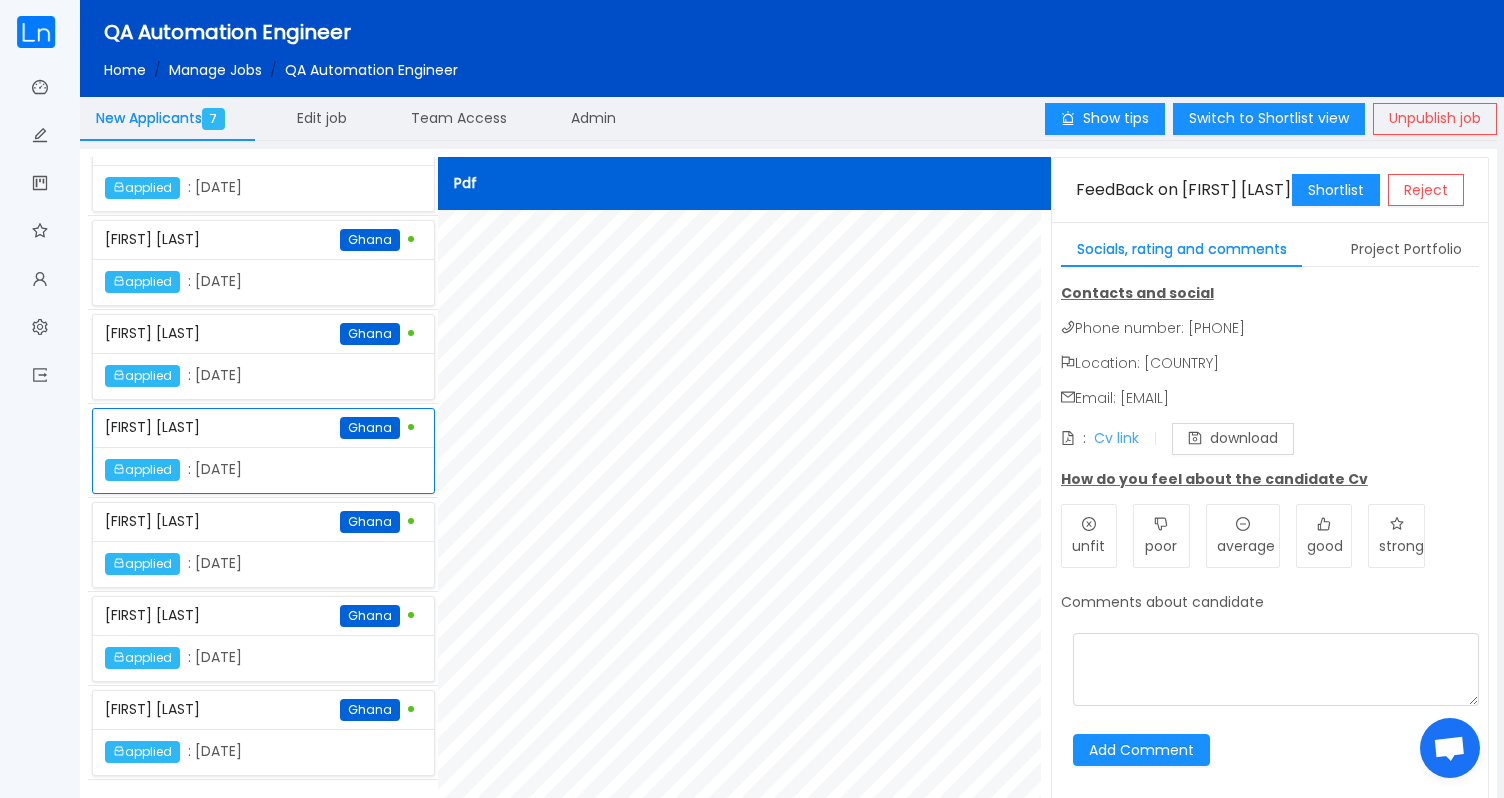 click on "Cv link" at bounding box center (1116, 438) 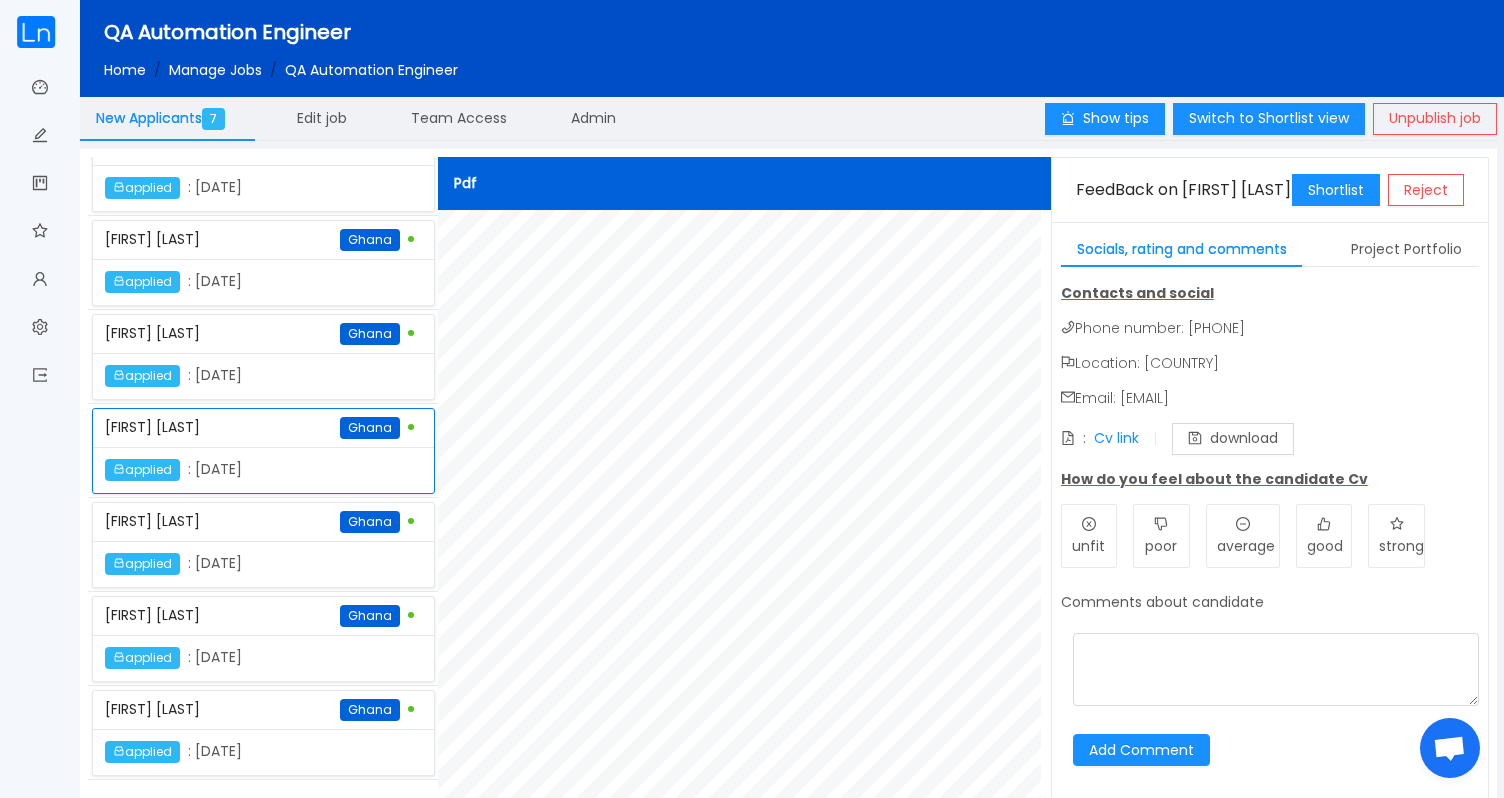 scroll, scrollTop: 0, scrollLeft: 0, axis: both 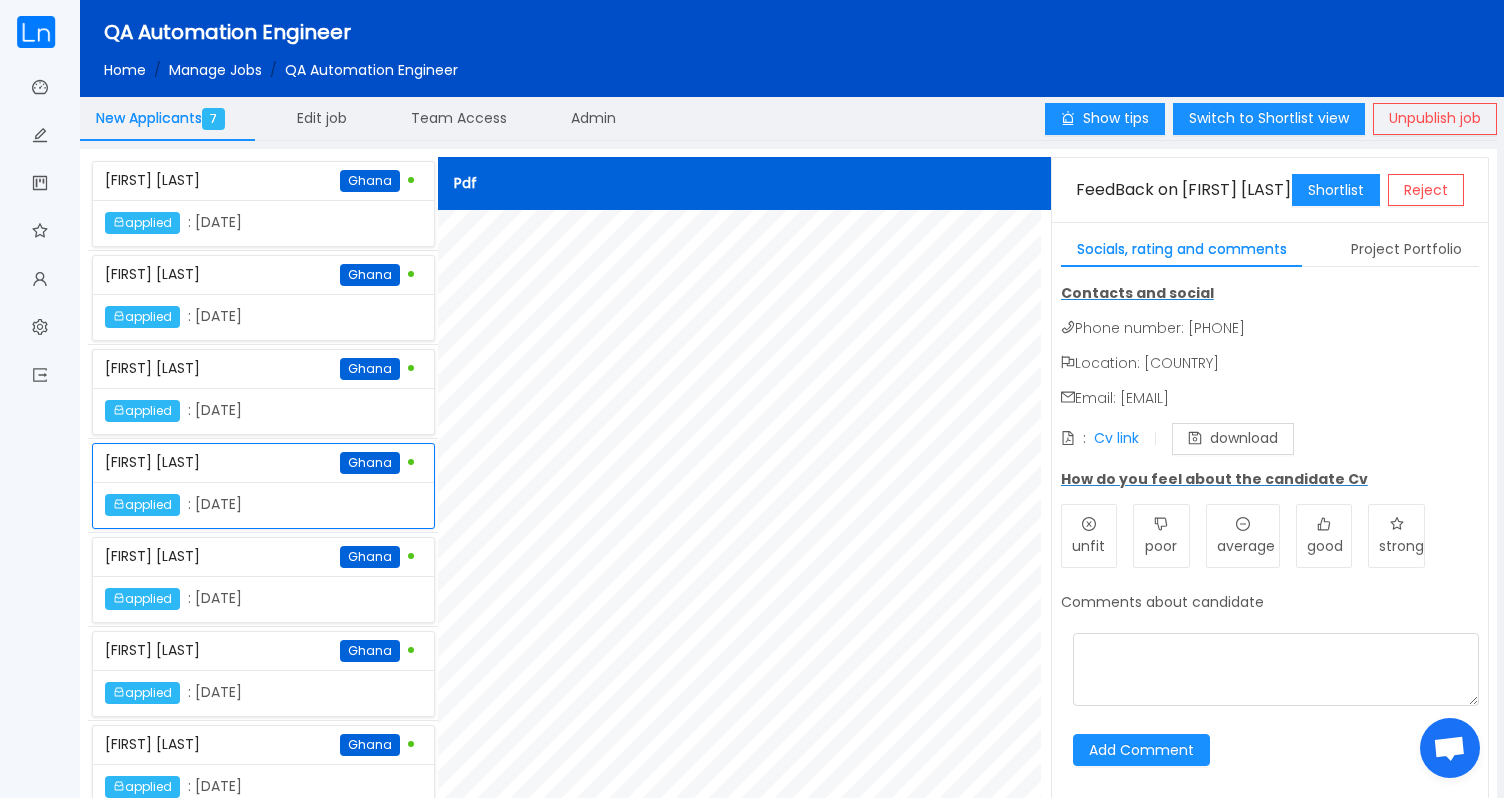 click on "applied
:
[DATE]" at bounding box center [263, 223] 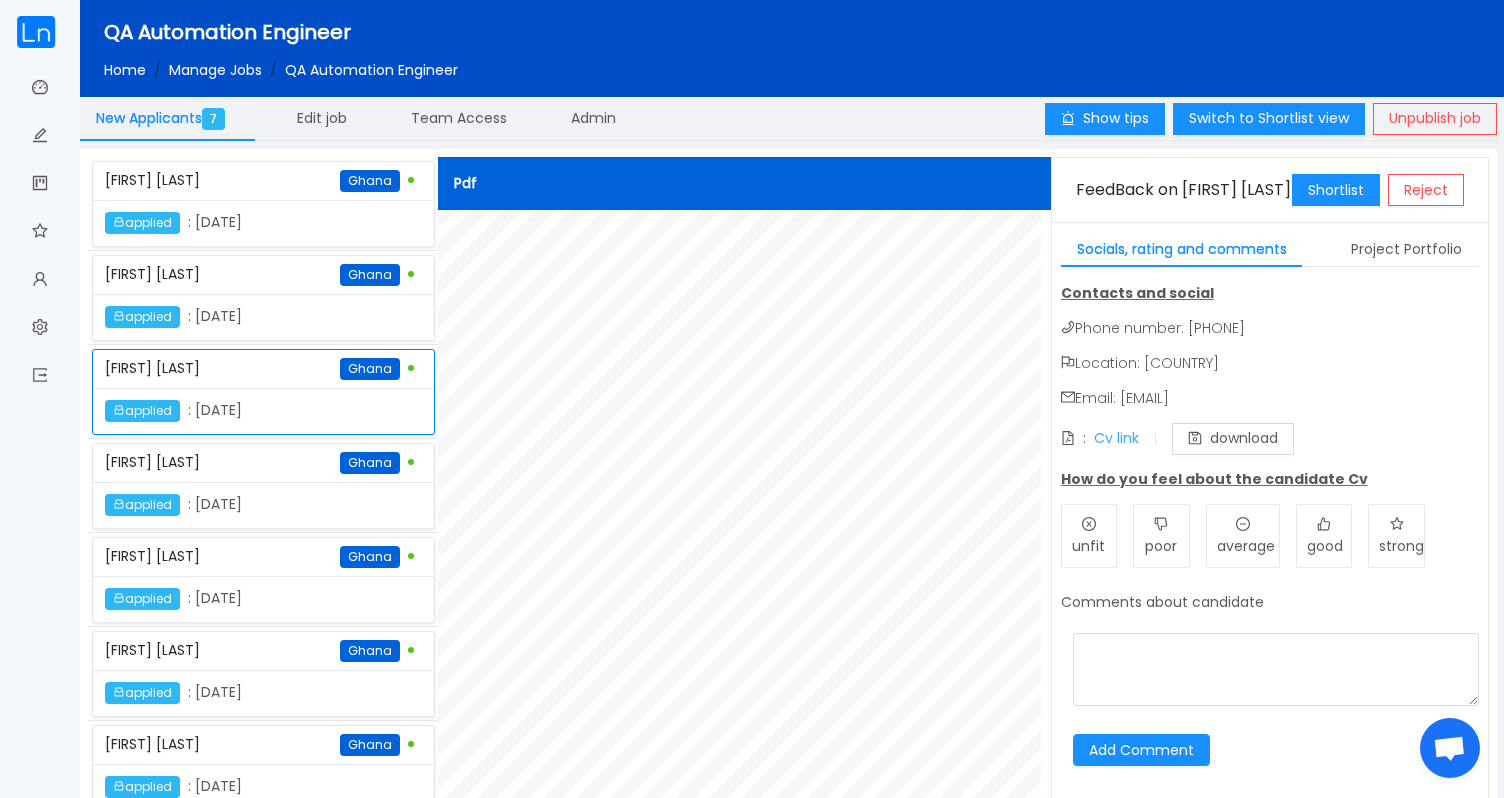 click on "Cv link" at bounding box center [1116, 438] 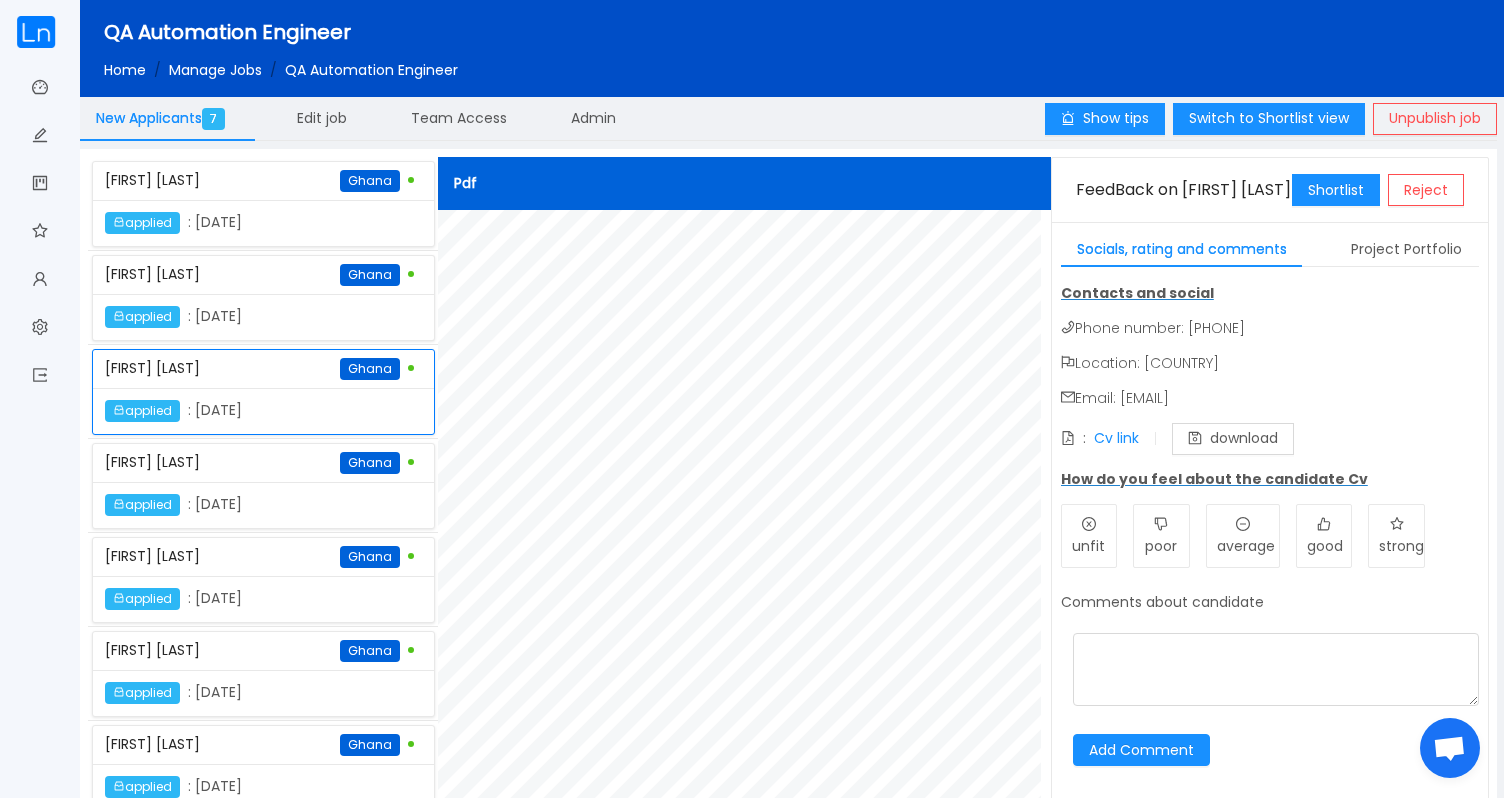 click on "applied
:
[DATE]" at bounding box center [224, 223] 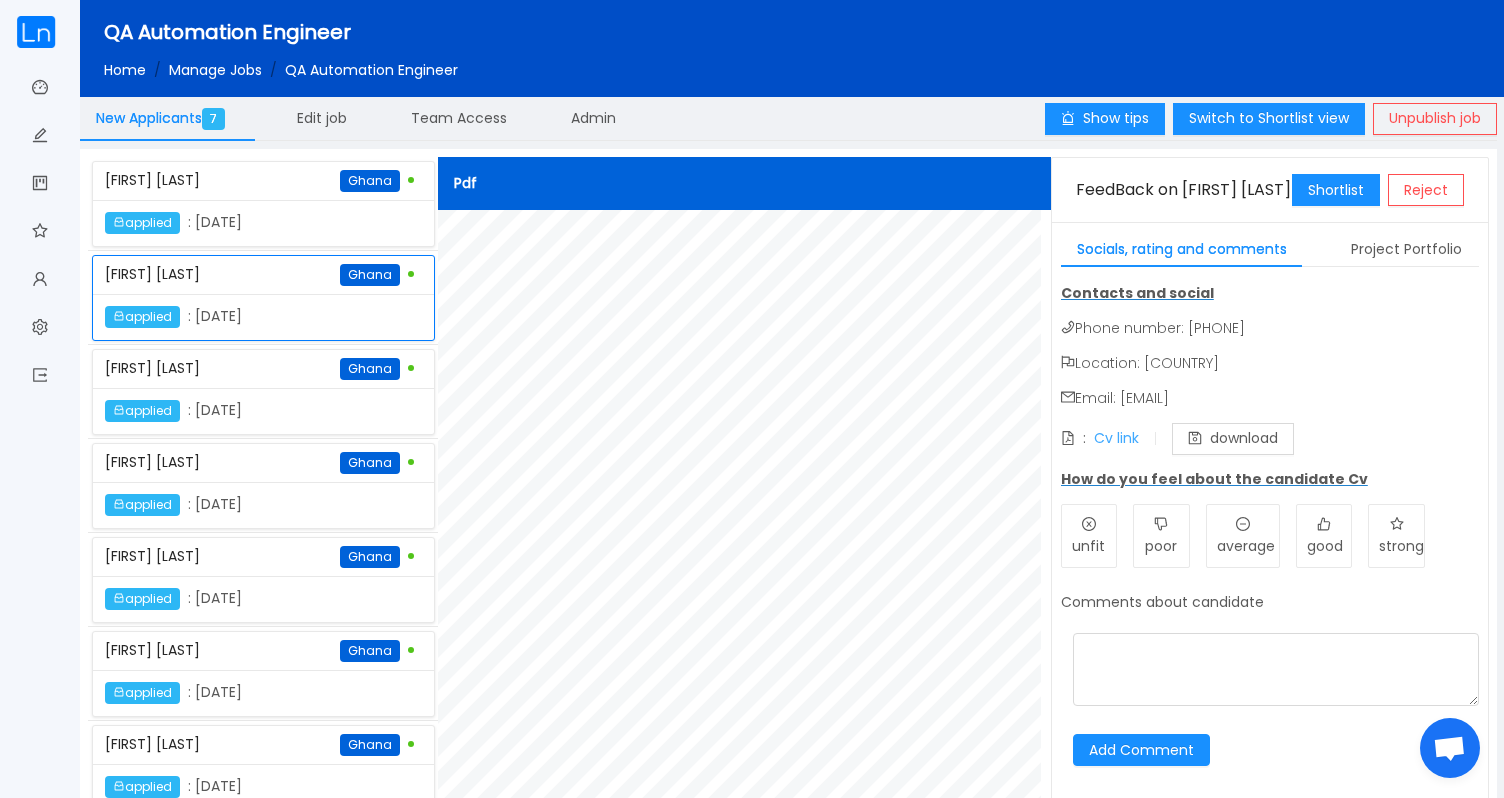 click on "Cv link" at bounding box center (1116, 438) 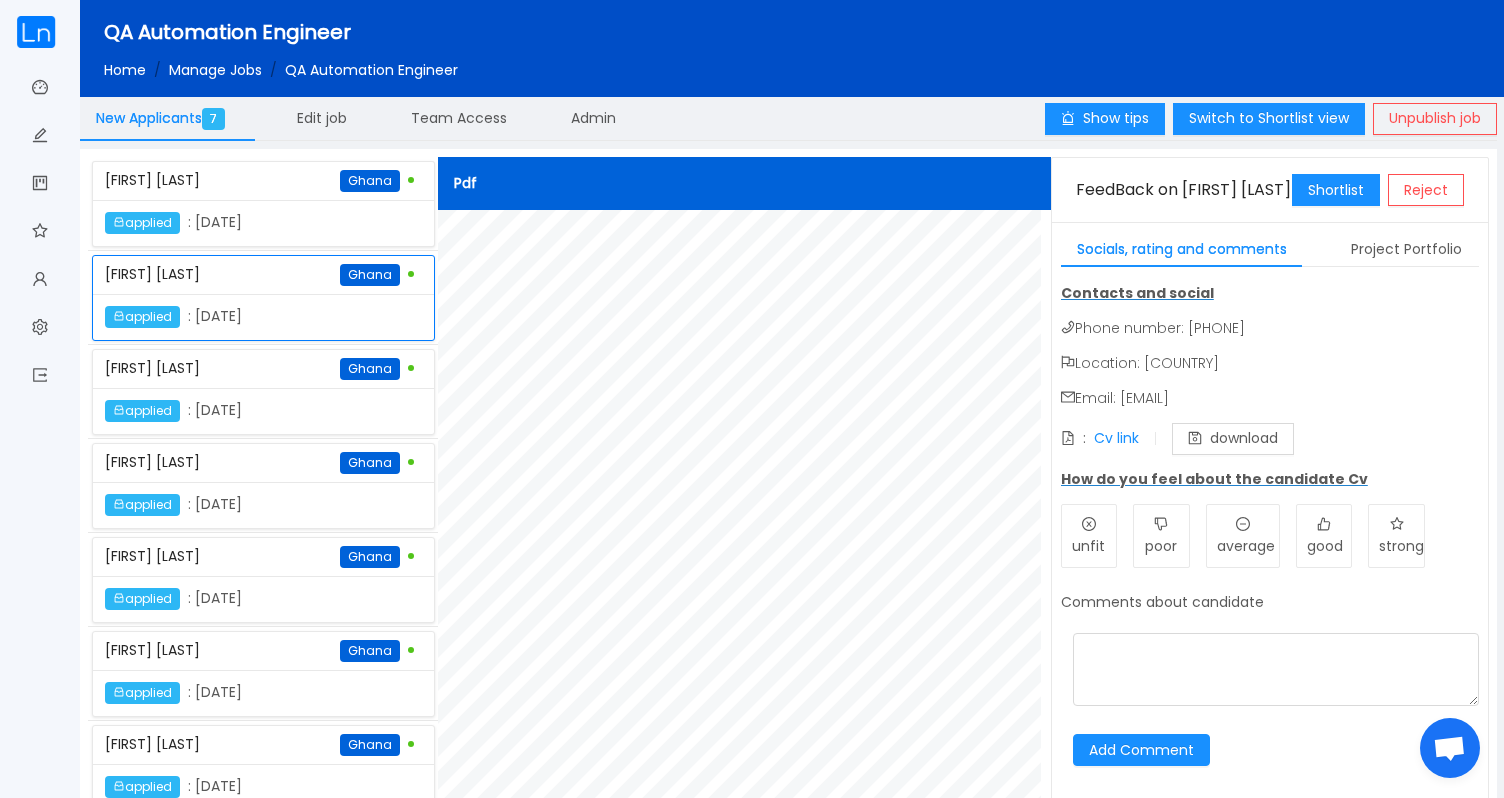 click on "applied
:
[DATE]" at bounding box center [263, 223] 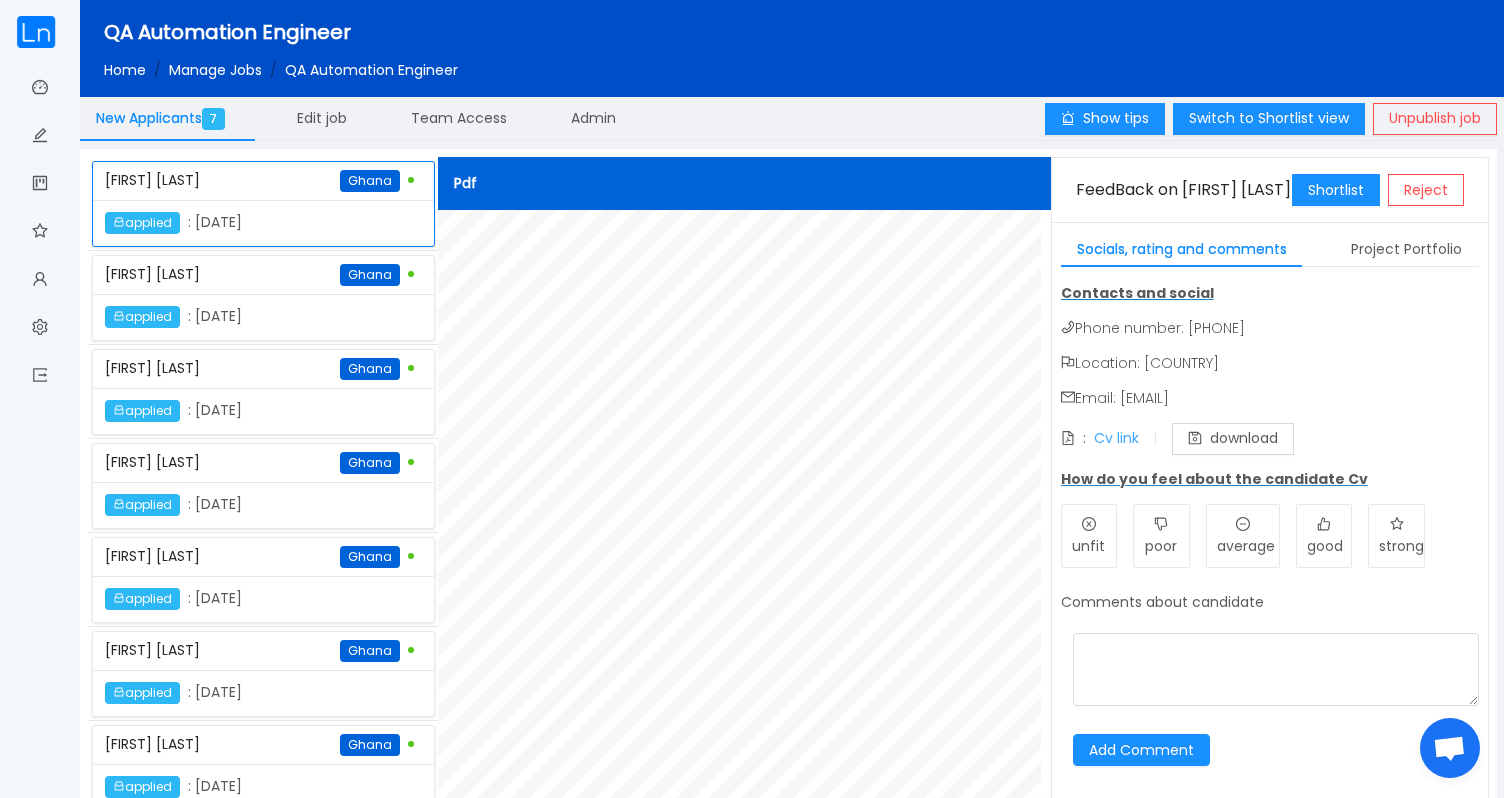 click on "Cv link" at bounding box center [1116, 438] 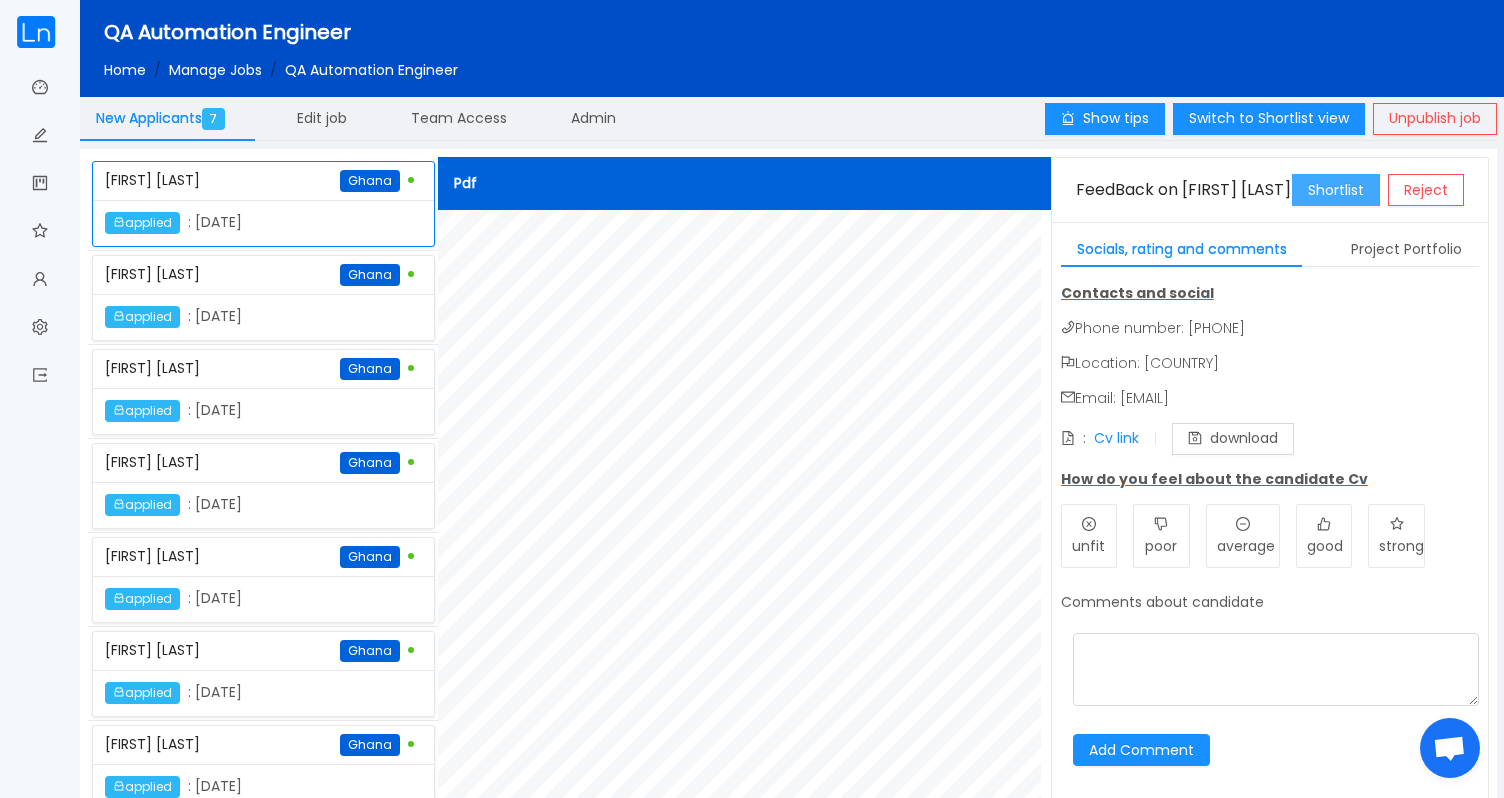 click on "Shortlist" at bounding box center (1336, 190) 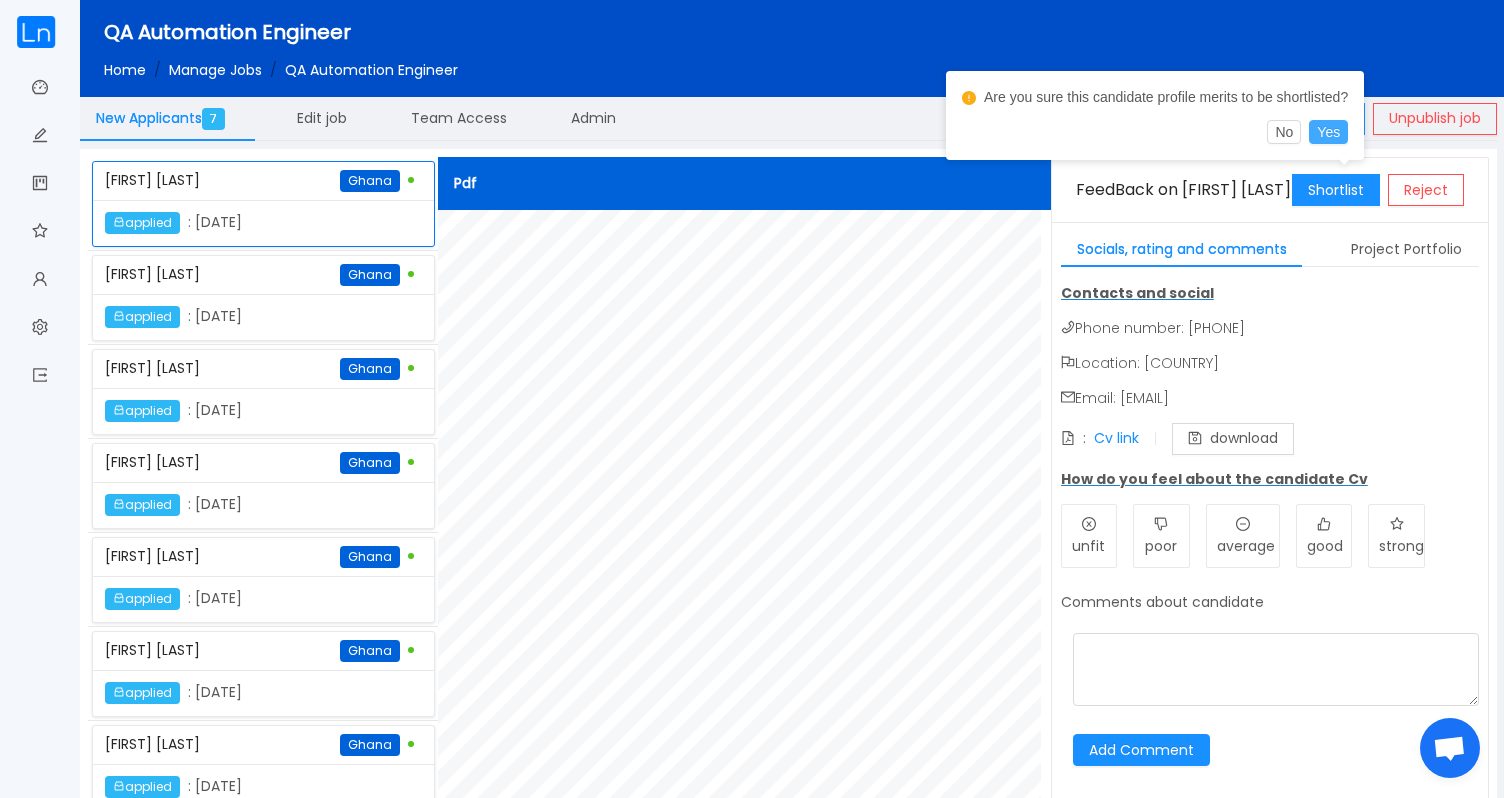 click on "Yes" at bounding box center [1328, 132] 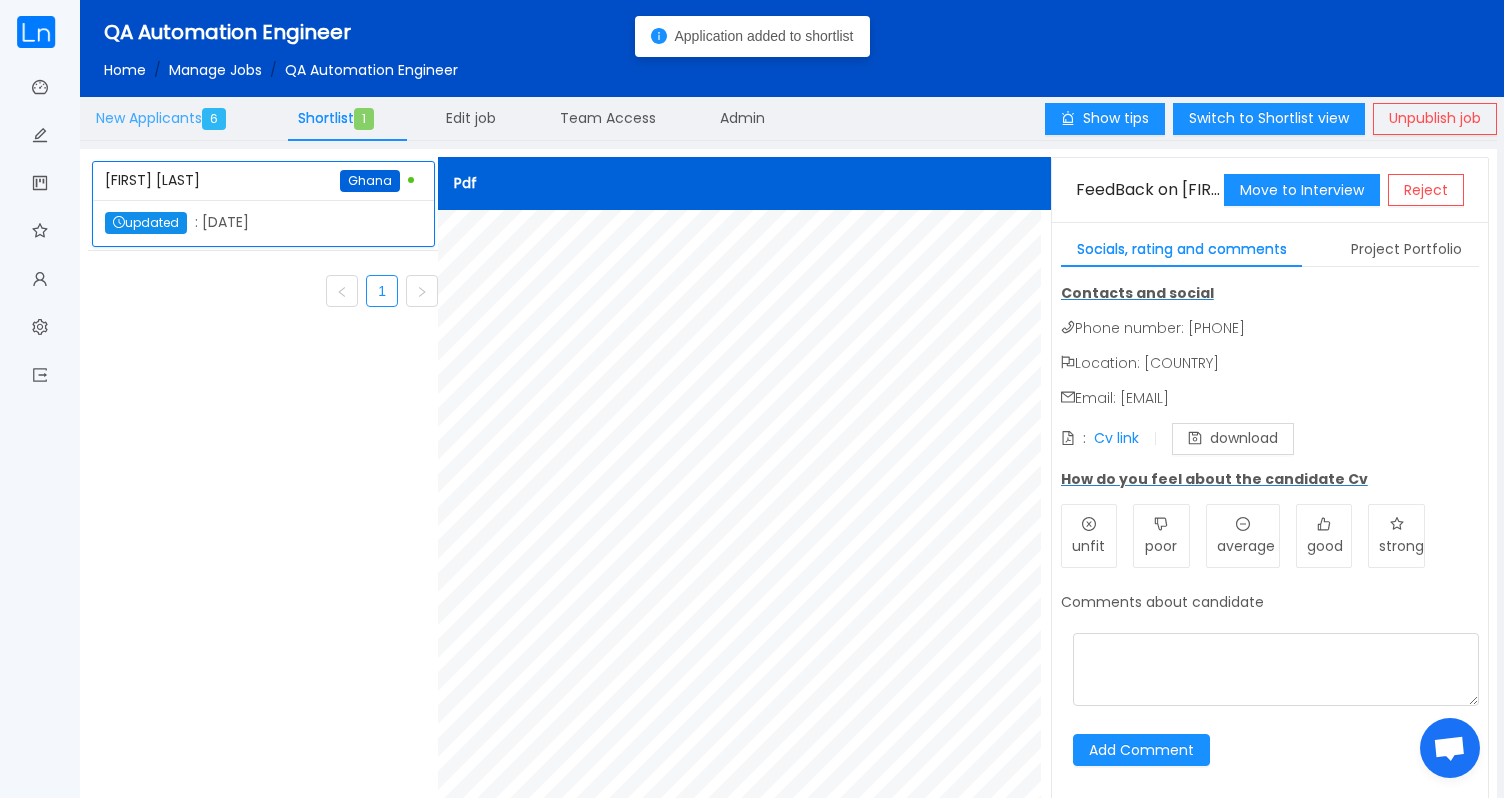 click on "New Applicants
6" at bounding box center (165, 118) 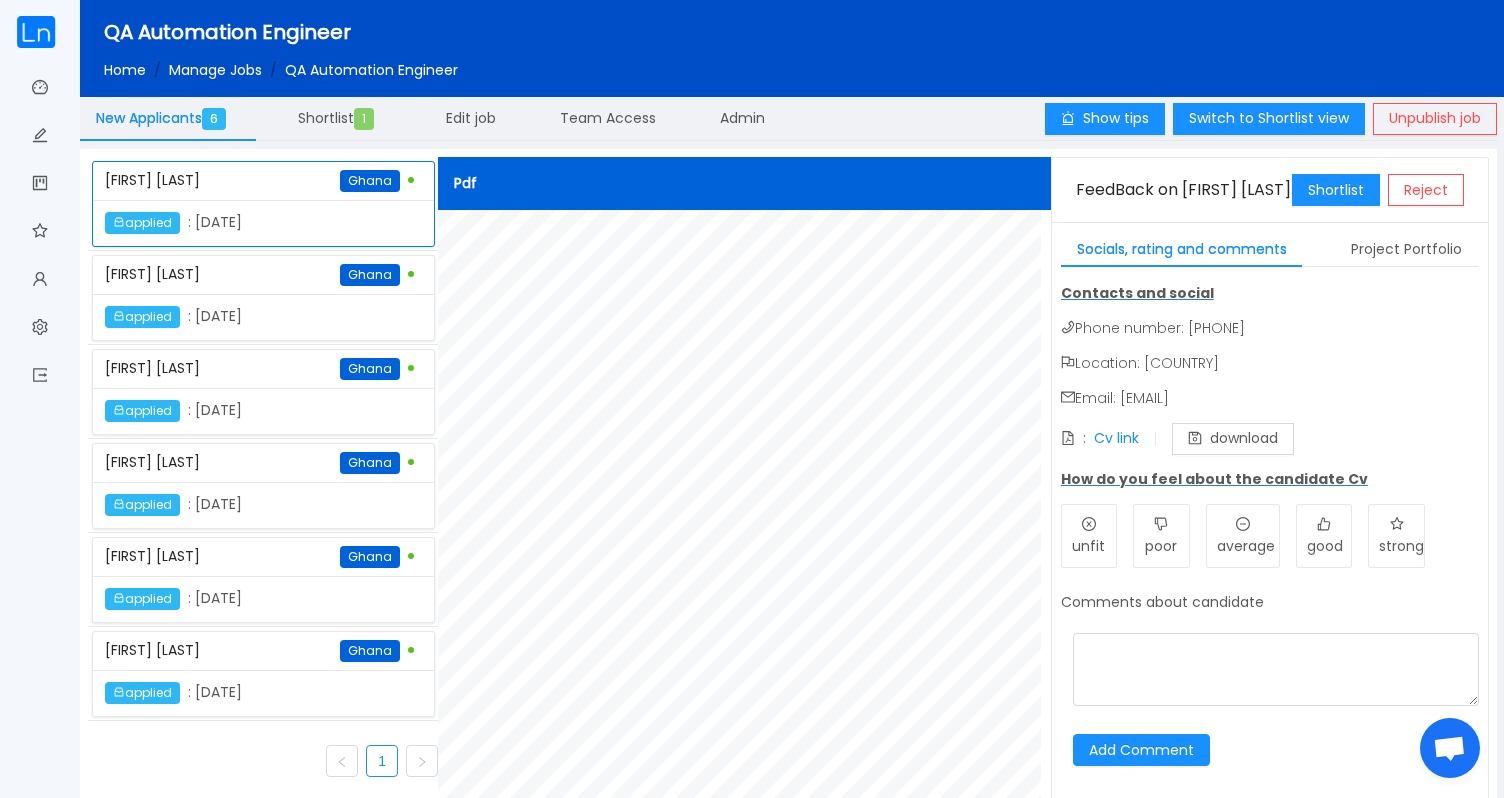 click on "[FIRST] [LAST]" at bounding box center [152, 180] 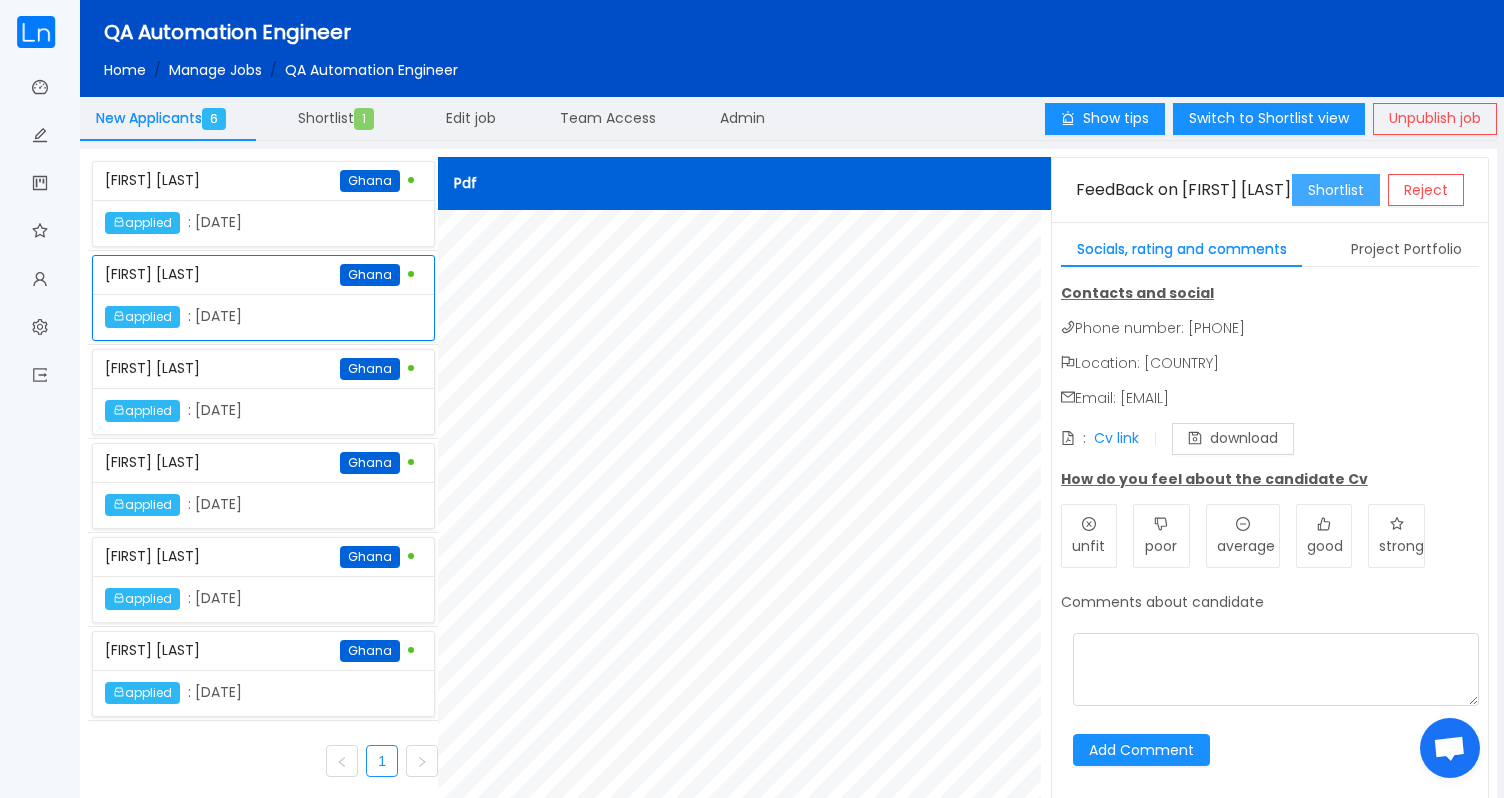 click on "Shortlist" at bounding box center (1336, 190) 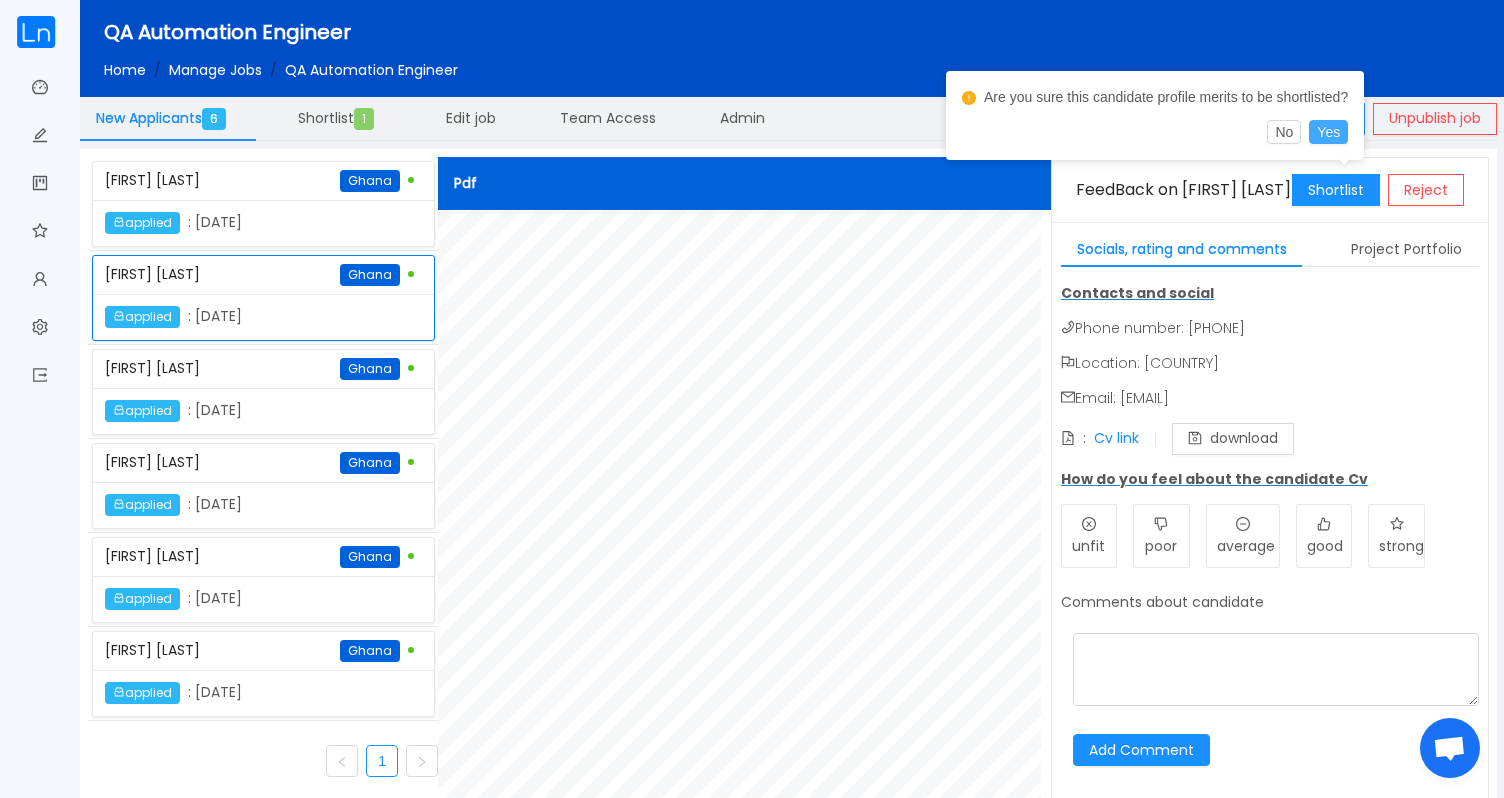 click on "Yes" at bounding box center [1328, 132] 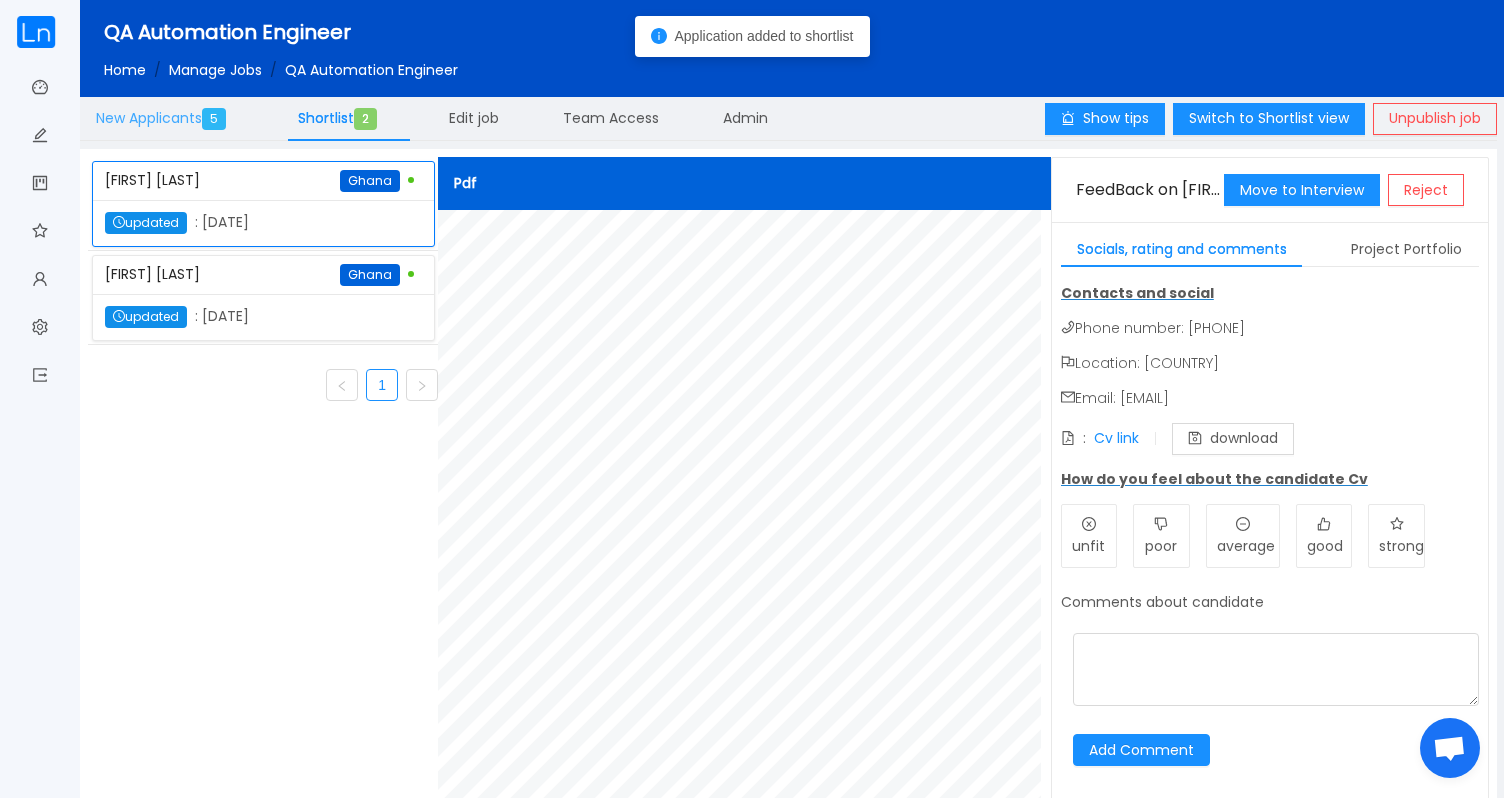 click on "New Applicants
5" at bounding box center (165, 119) 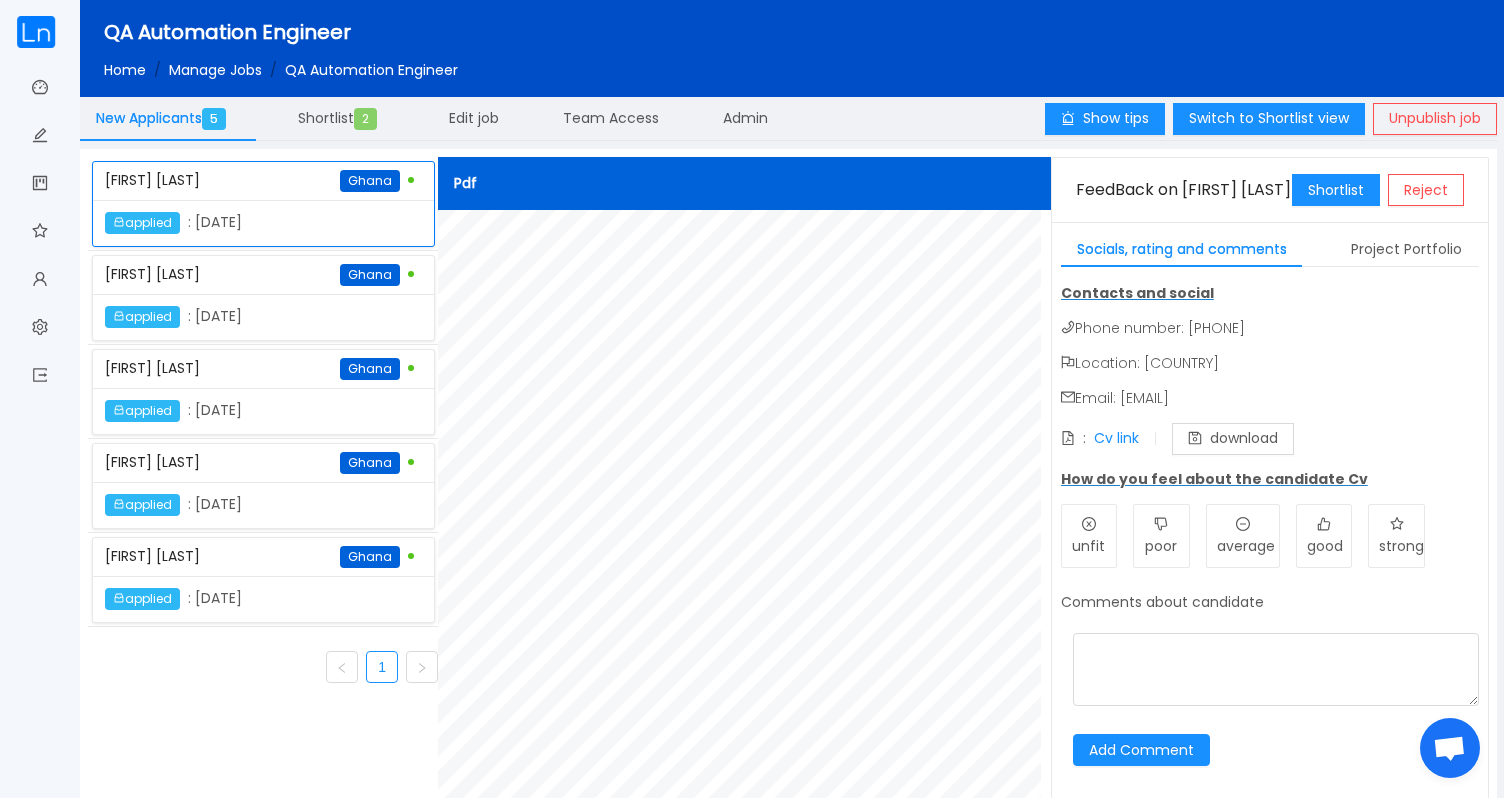 click on "[FIRST] [LAST]
[COUNTRY]" at bounding box center [263, 181] 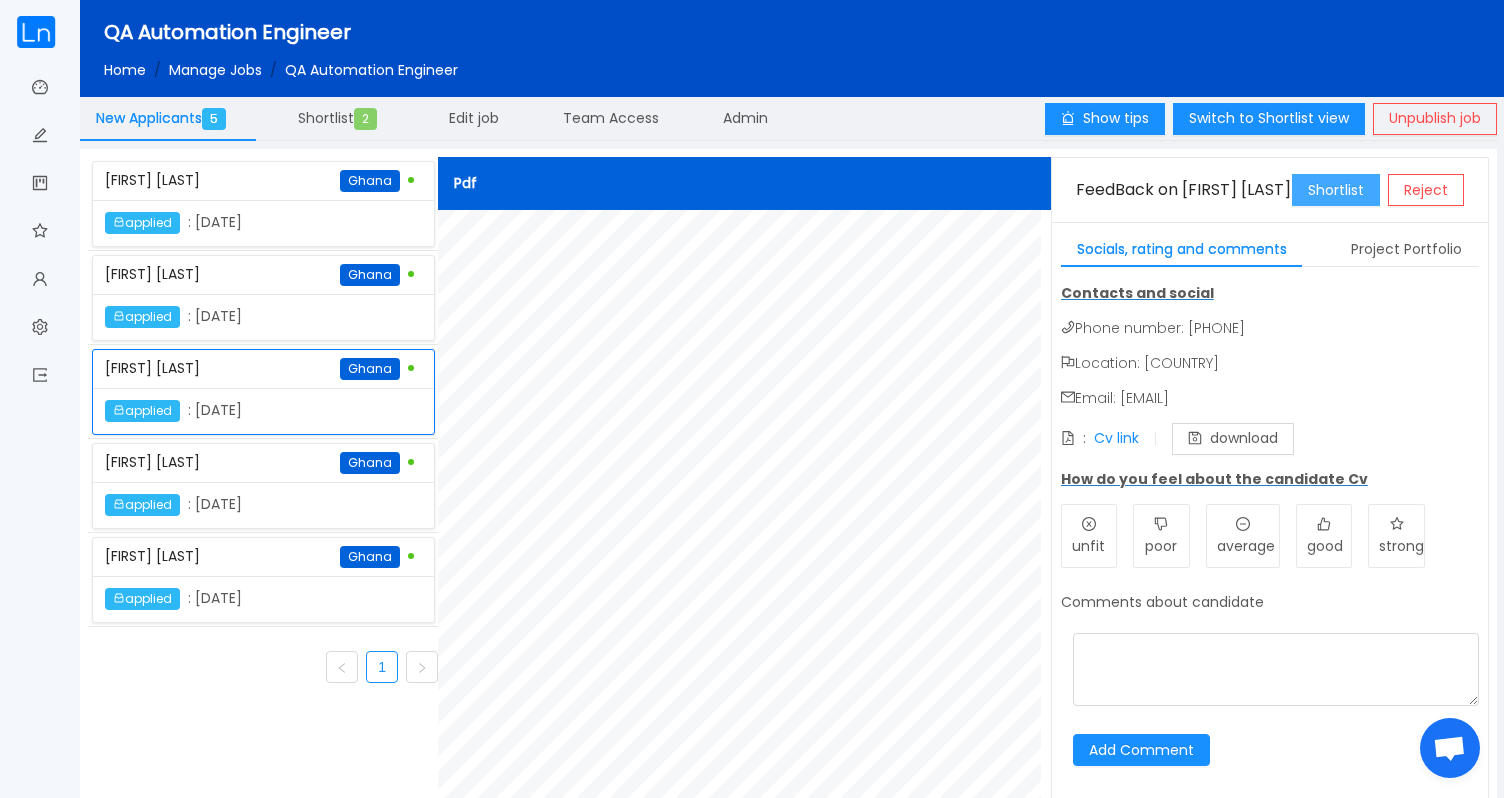 click on "Shortlist" at bounding box center (1336, 190) 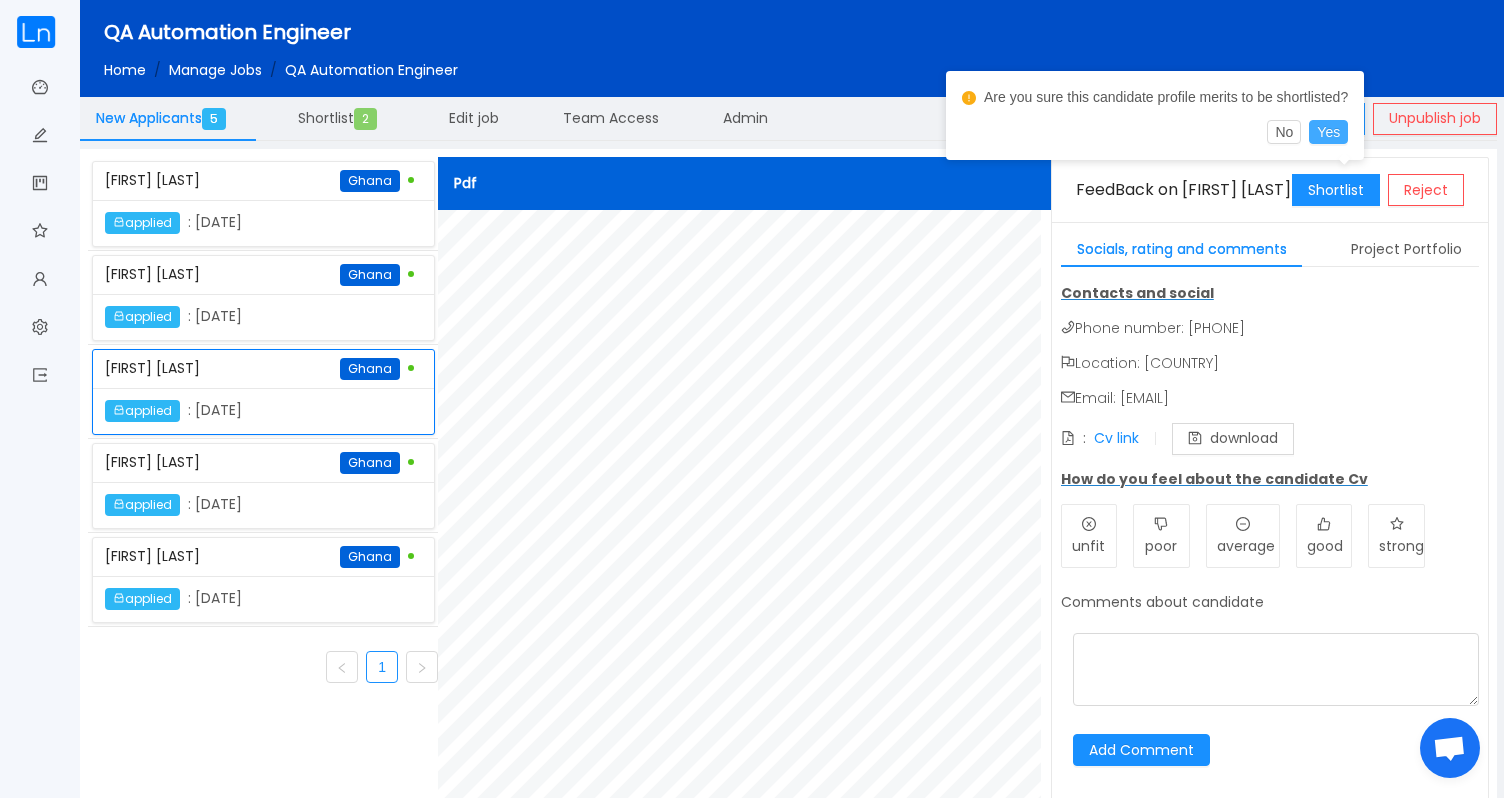 click on "Yes" at bounding box center [1328, 132] 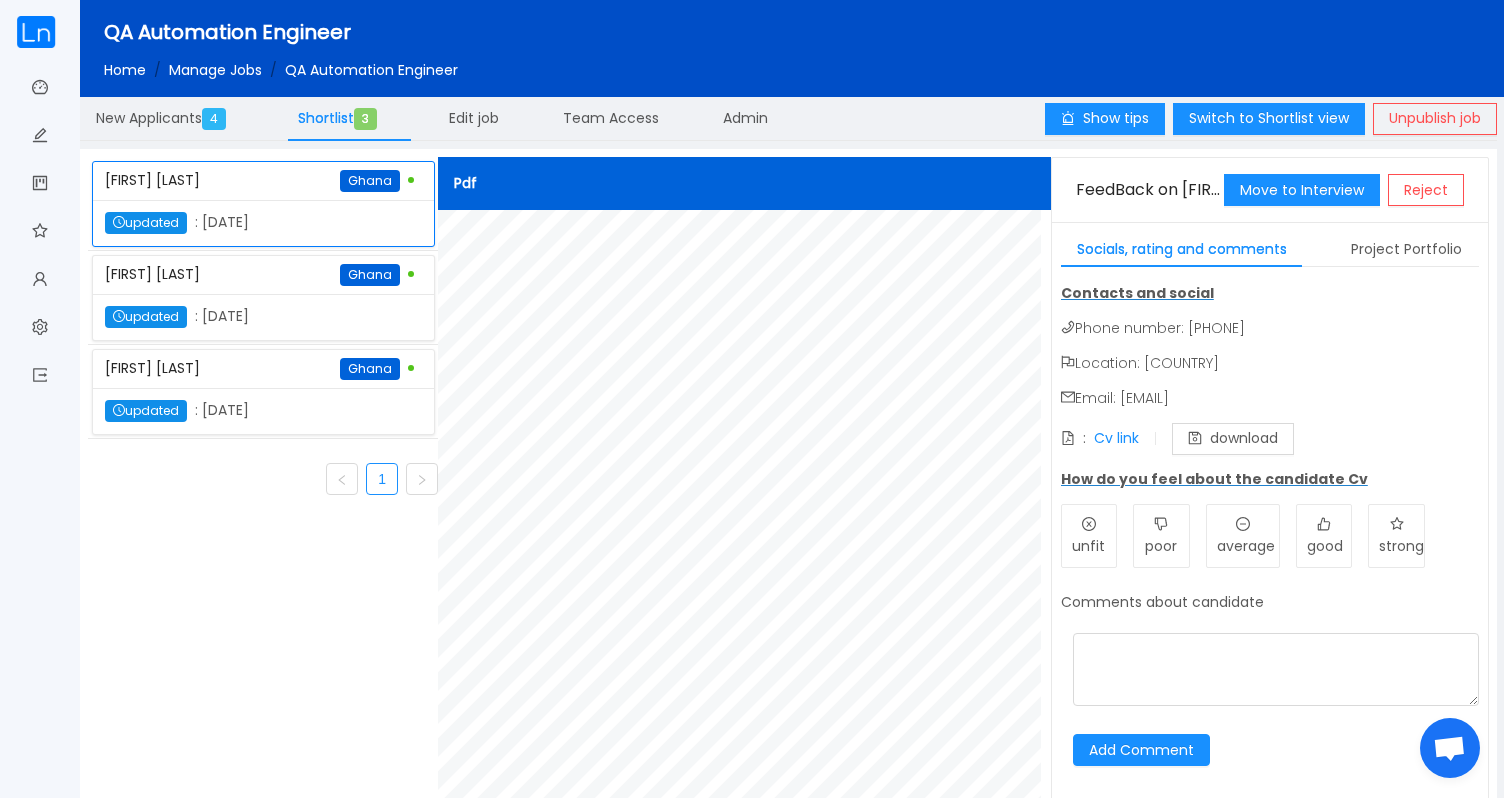 click on "[FIRST] [LAST]
[COUNTRY]" at bounding box center (263, 181) 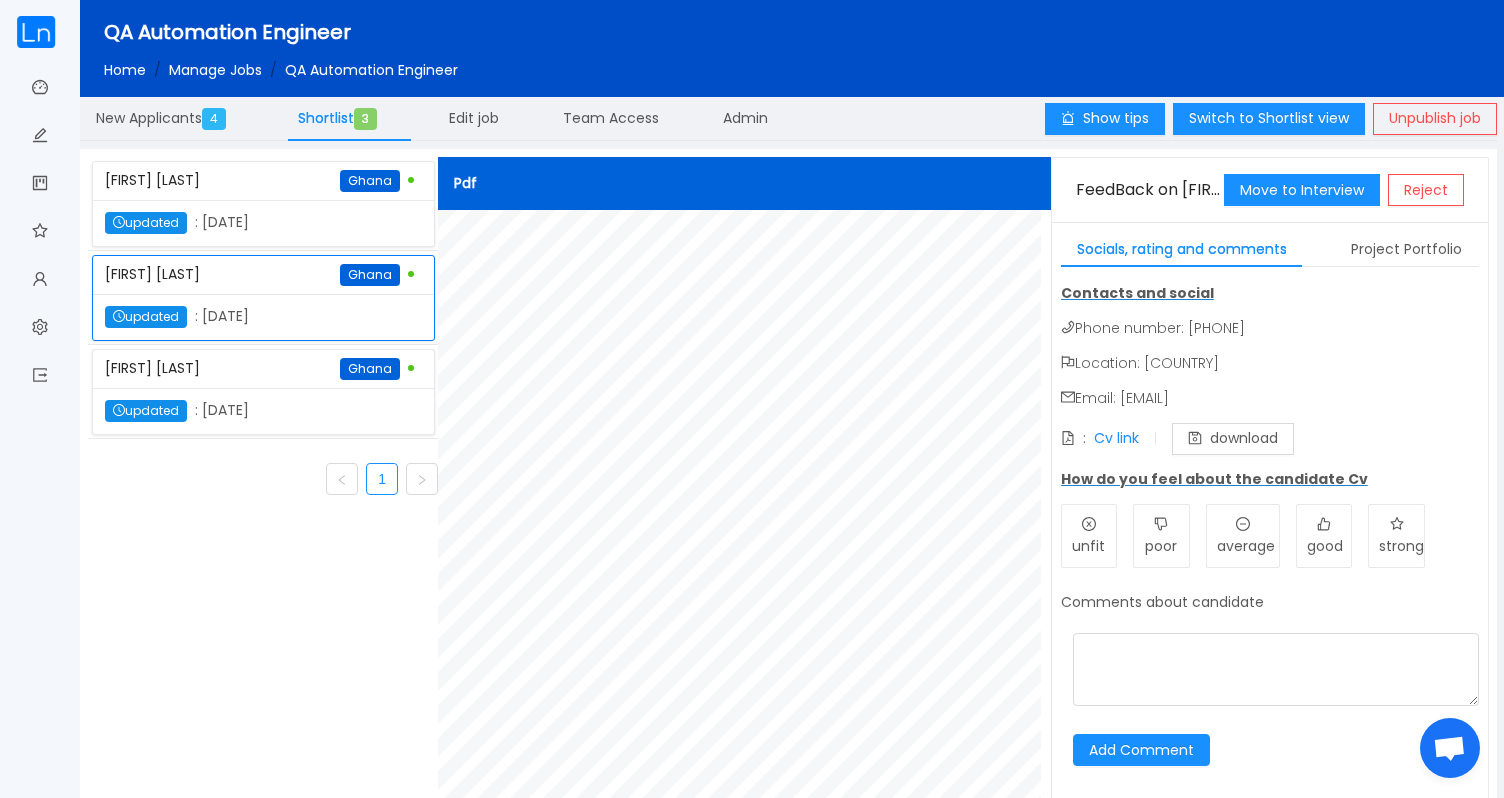 click on "updated
:
[DATE]" at bounding box center [263, 223] 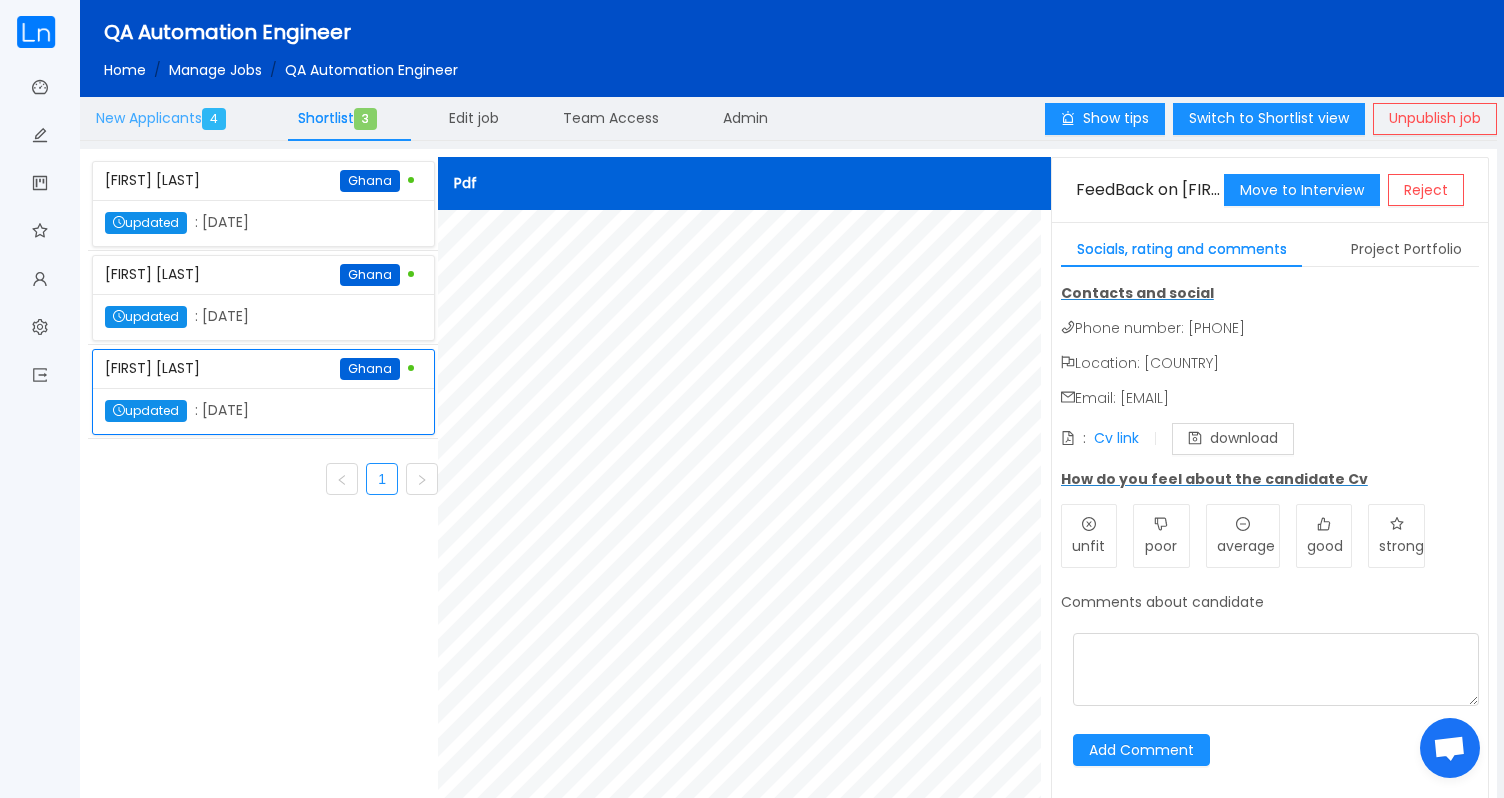 click on "New Applicants
4" at bounding box center (165, 118) 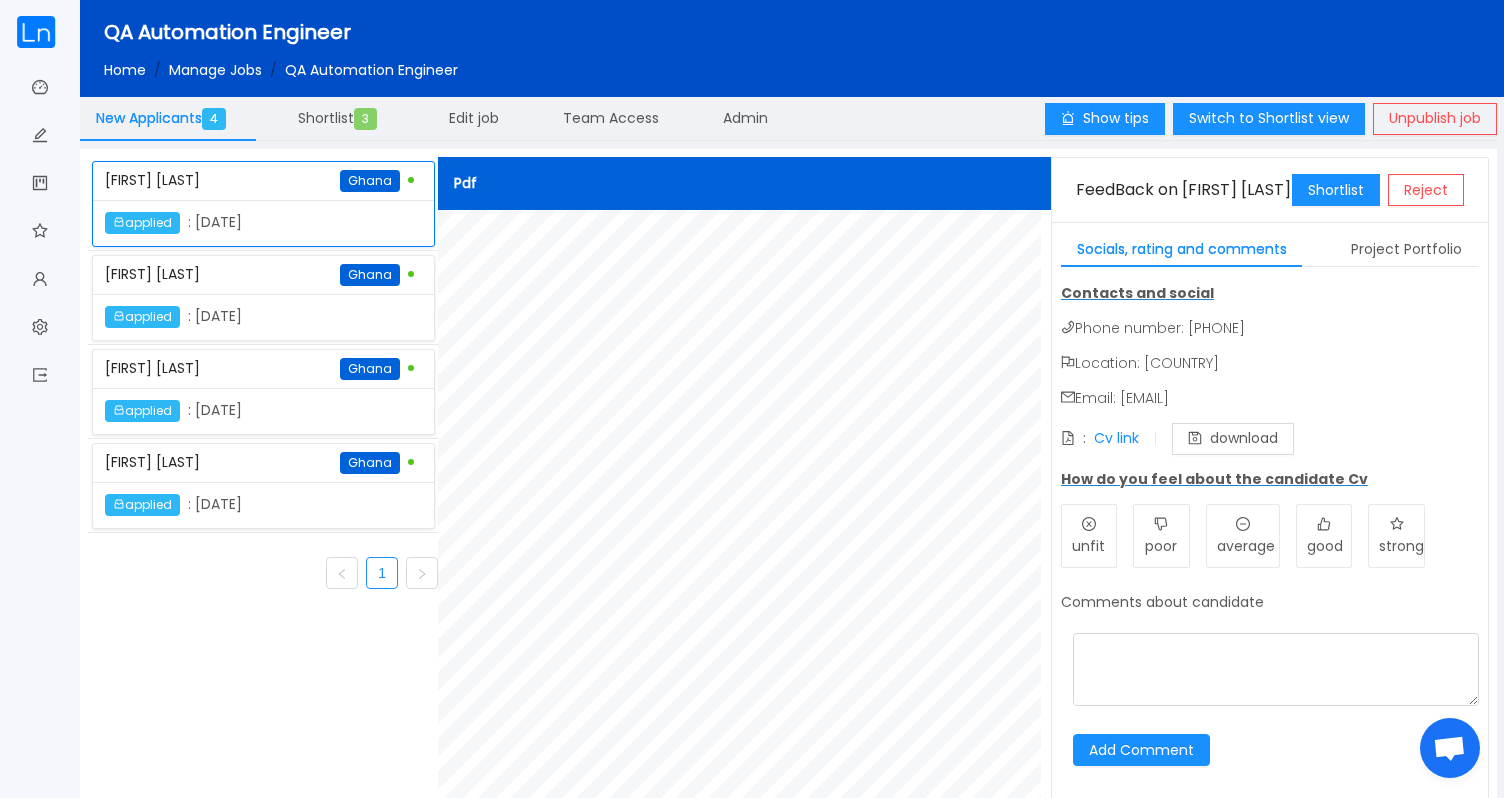 click on "[FIRST] [LAST]
[COUNTRY]" at bounding box center (263, 181) 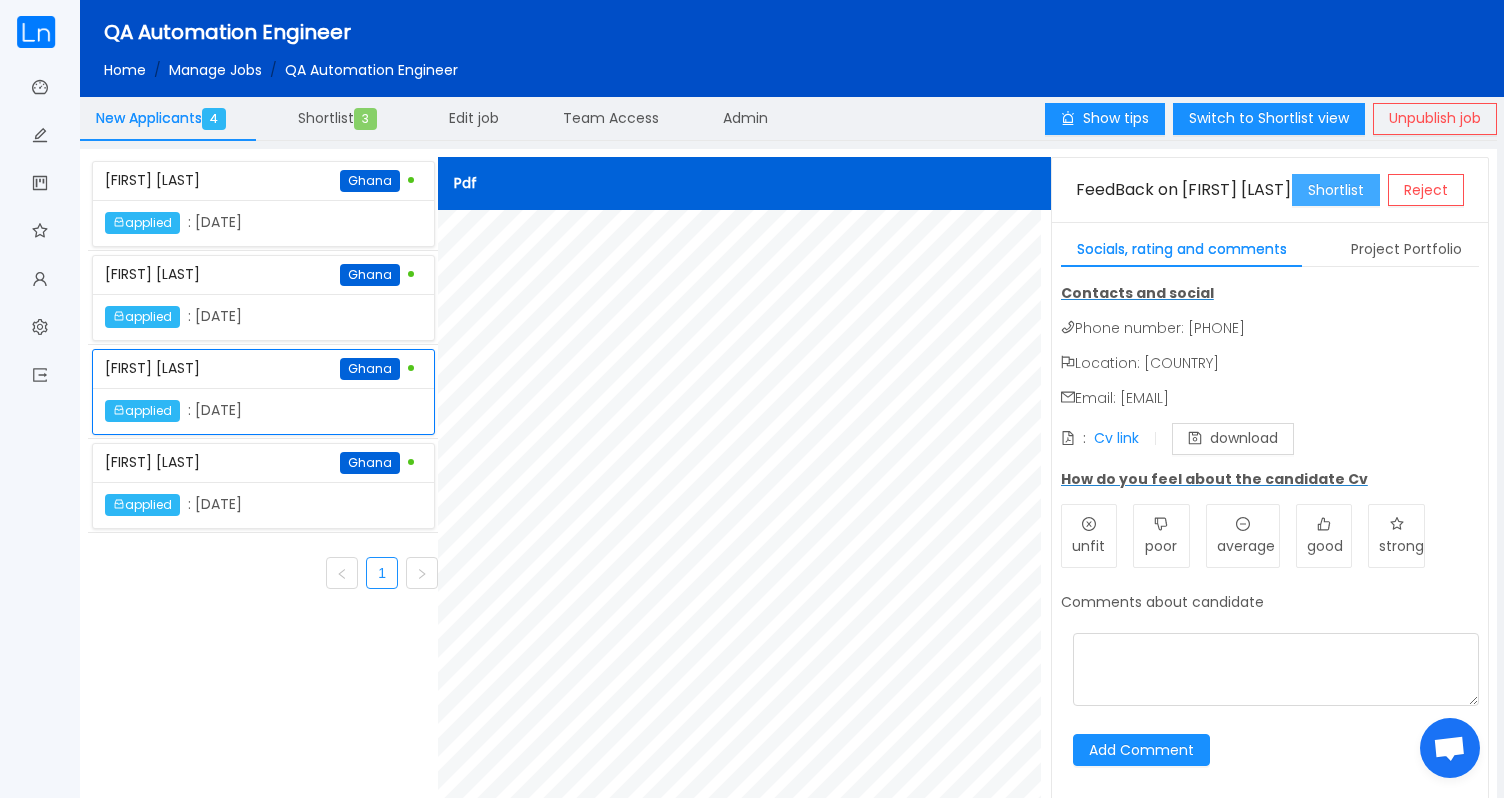 click on "Shortlist" at bounding box center [1336, 190] 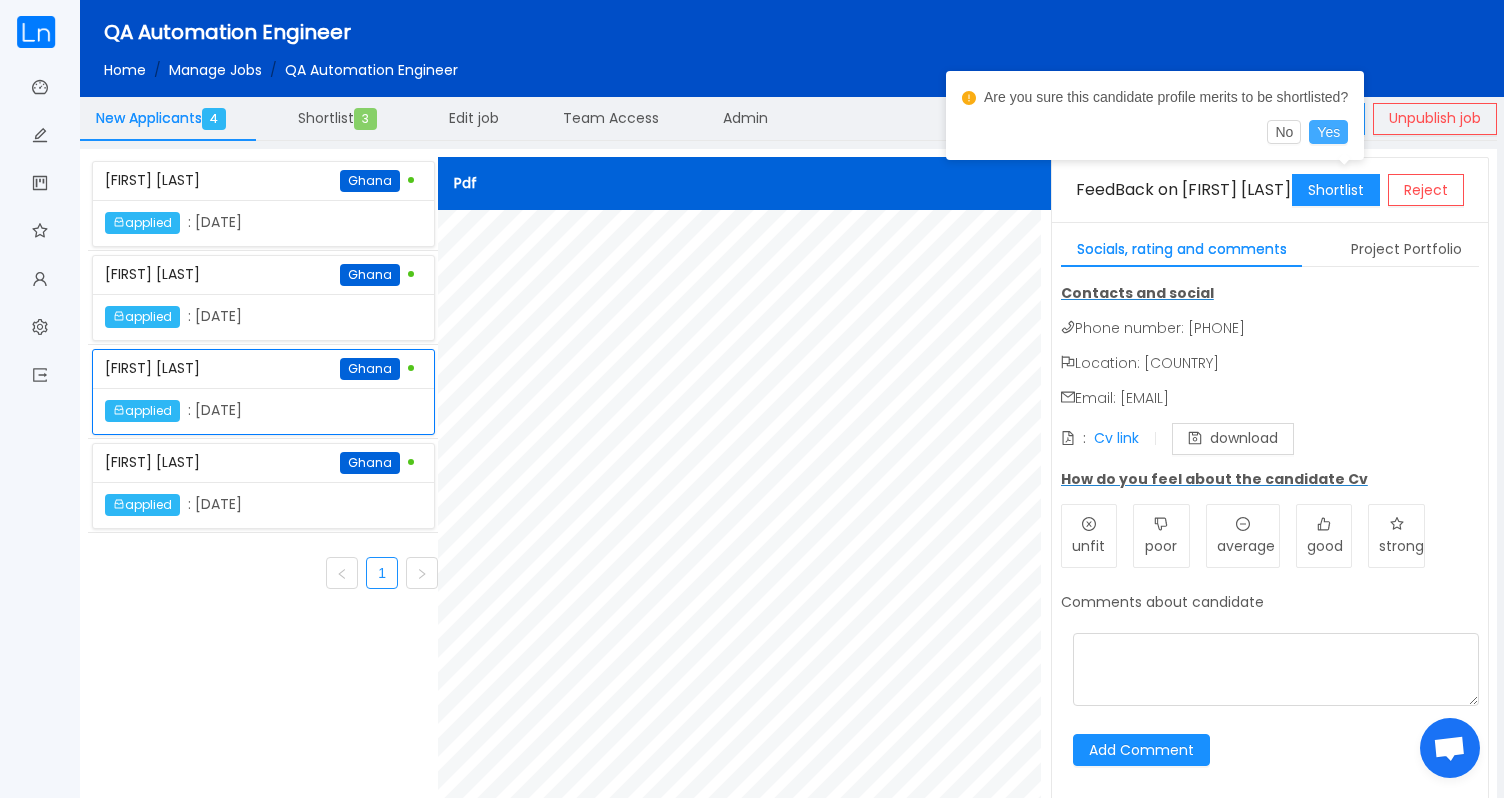 click on "Yes" at bounding box center (1328, 132) 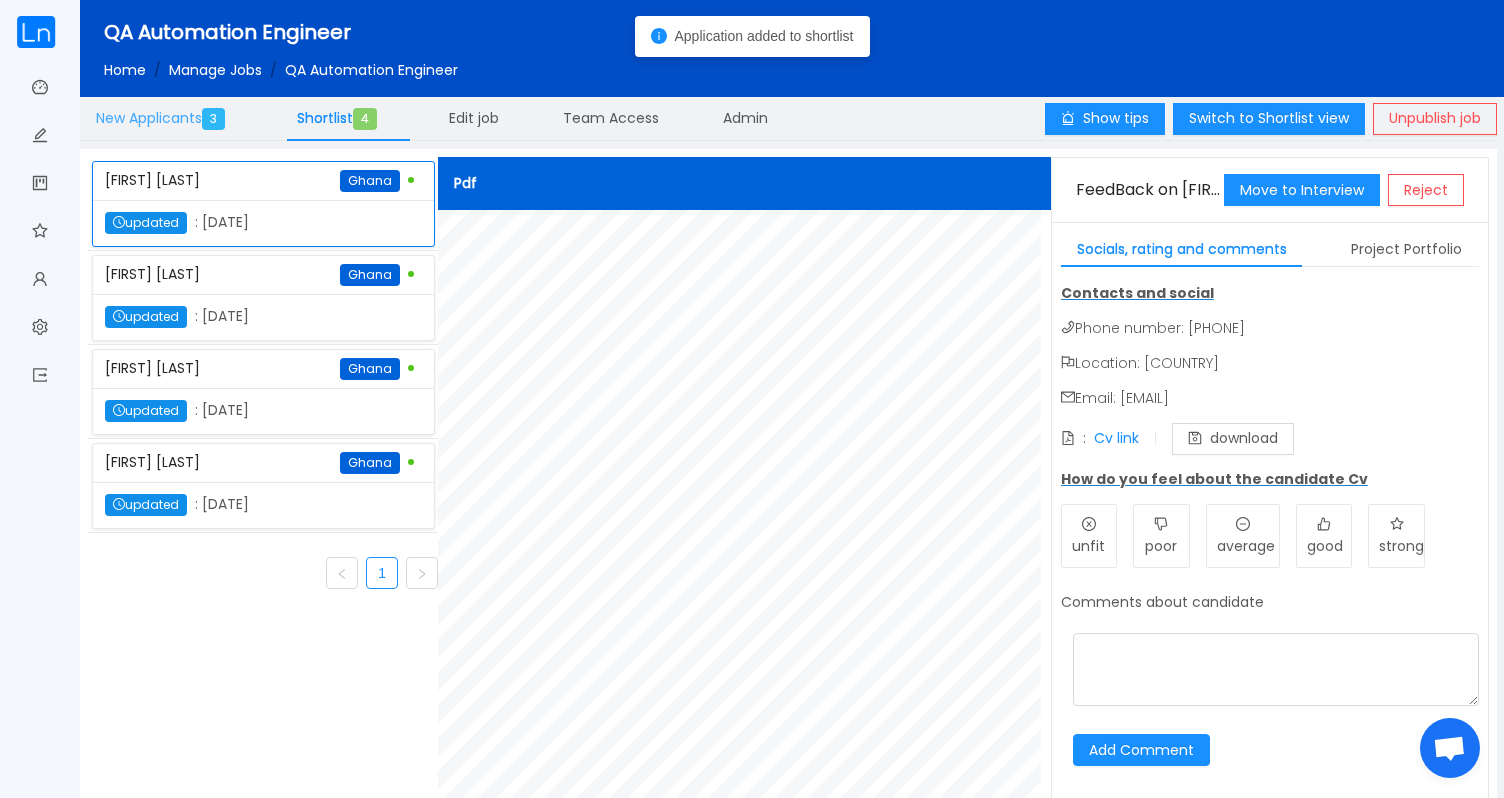 click on "New Applicants
3" at bounding box center [164, 118] 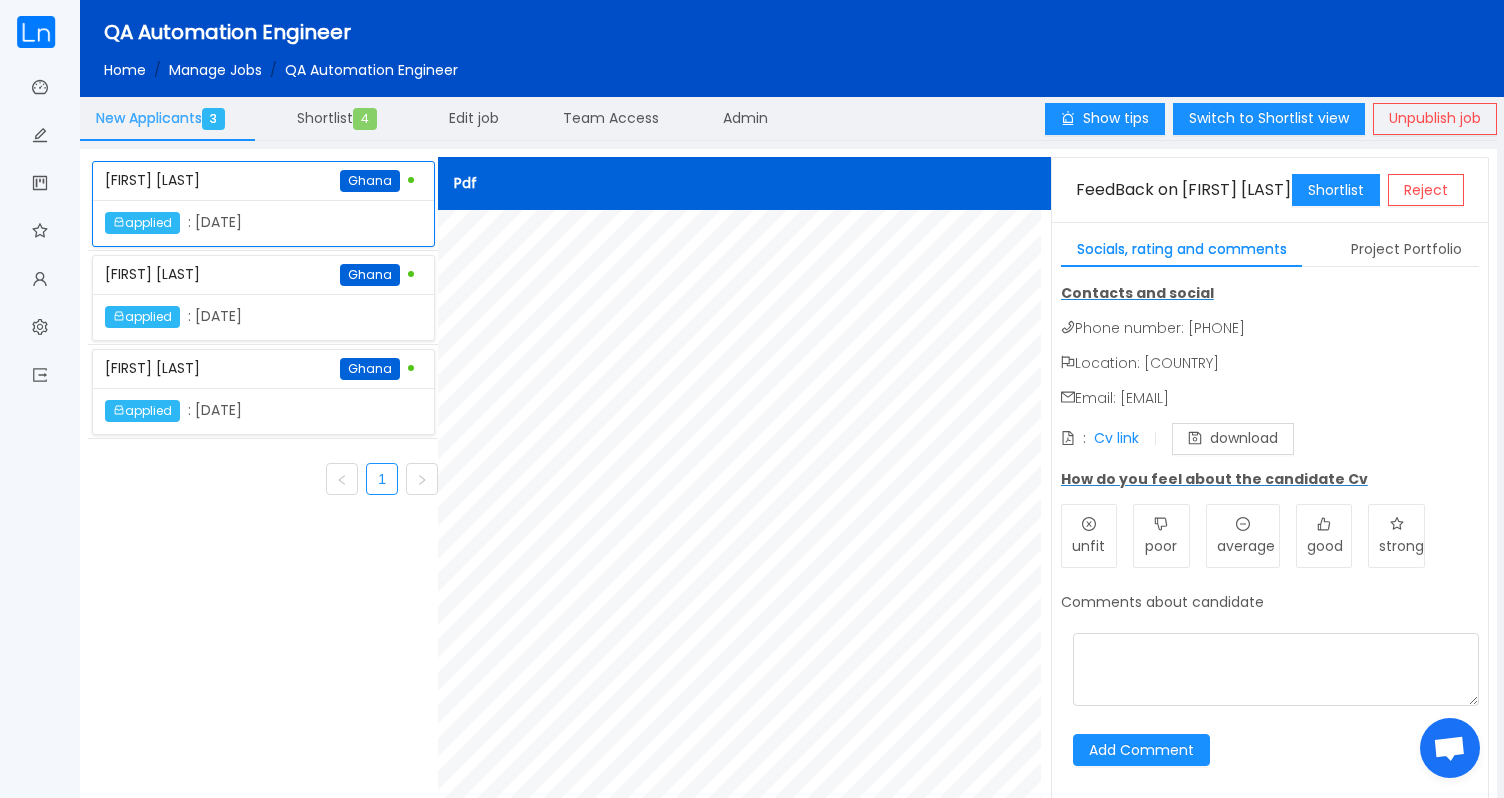 click on "New Applicants
3" at bounding box center [164, 118] 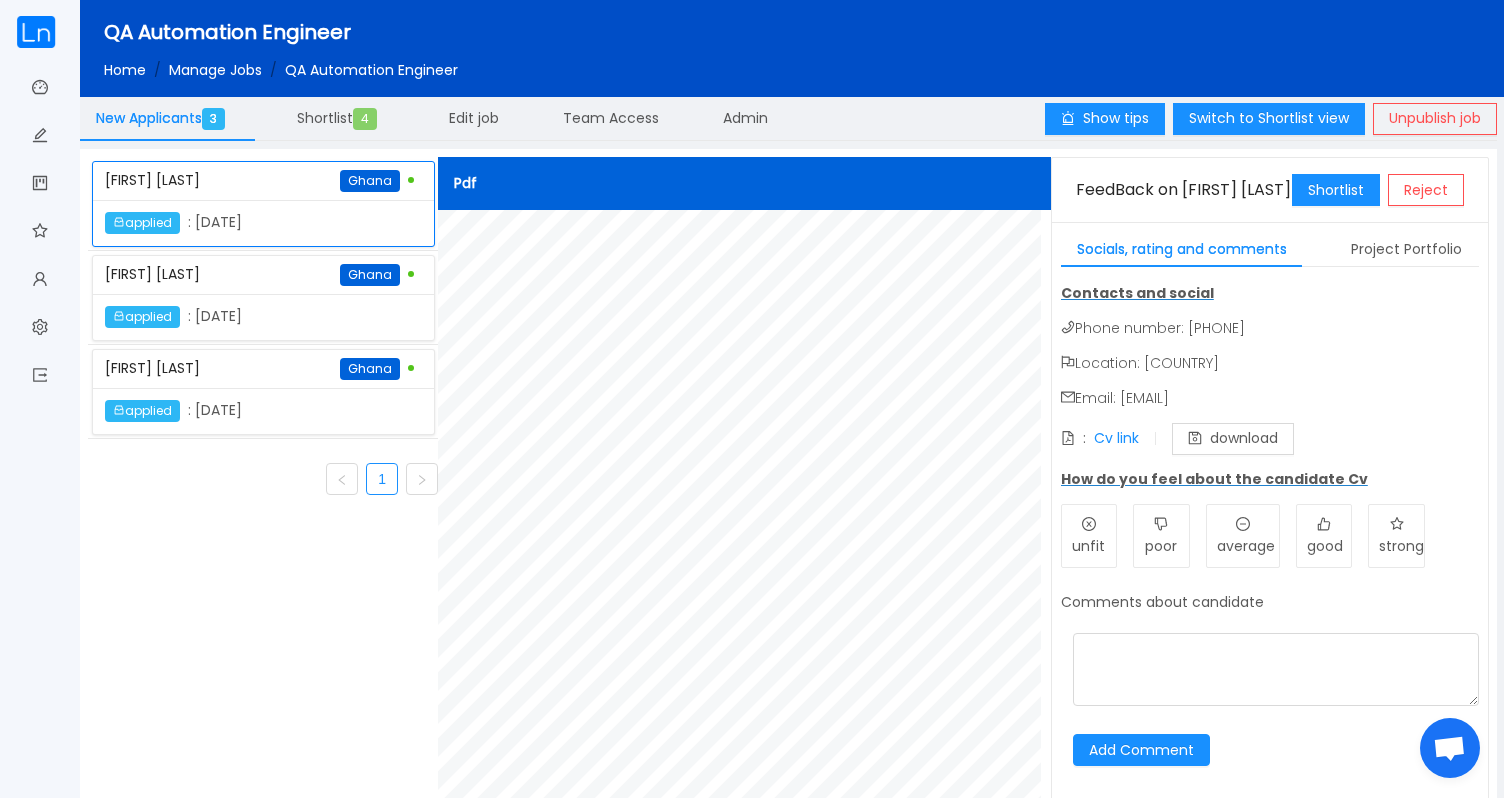 click on "[FIRST] [LAST]" at bounding box center (152, 180) 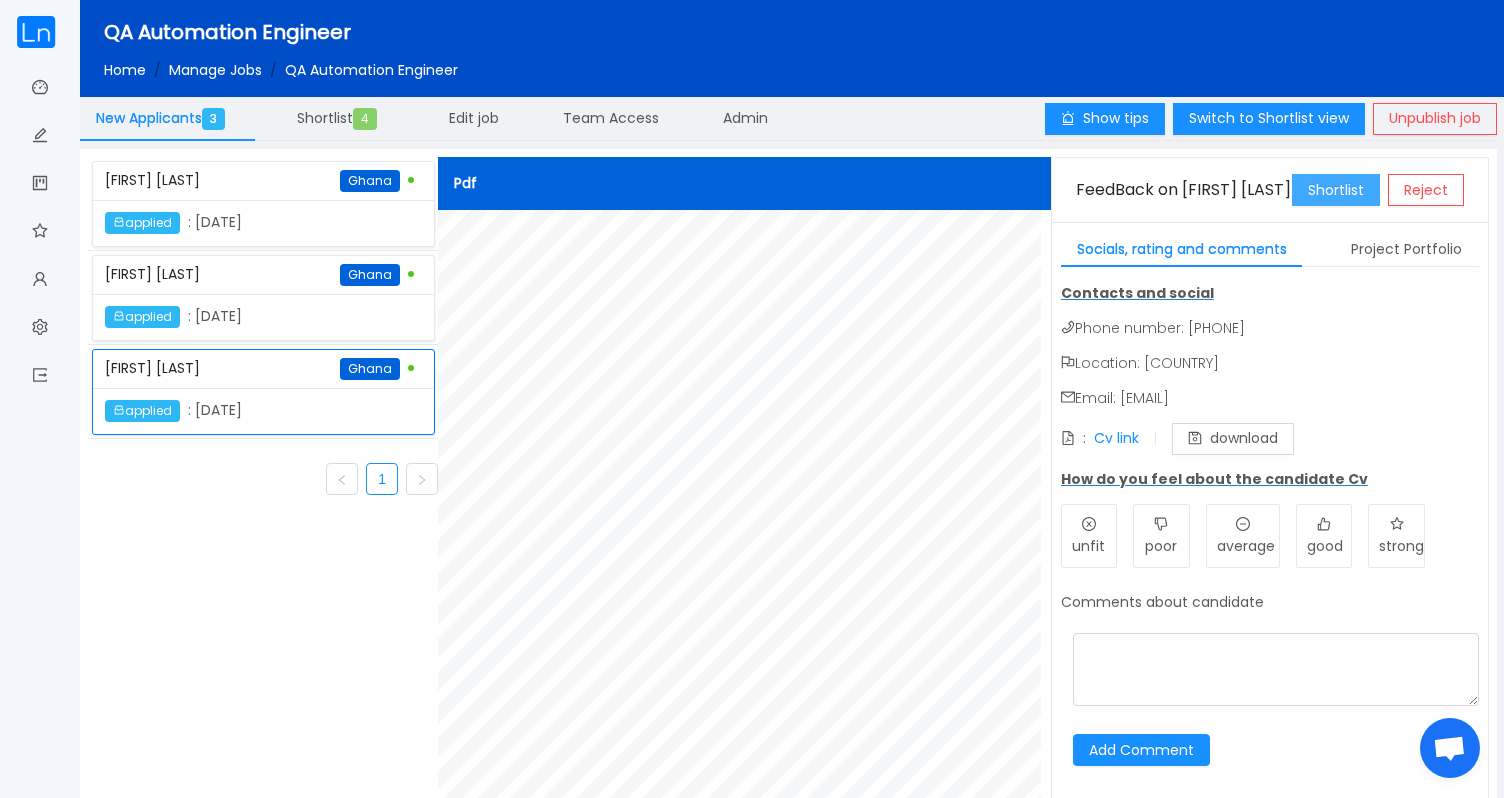 click on "Shortlist" at bounding box center (1336, 190) 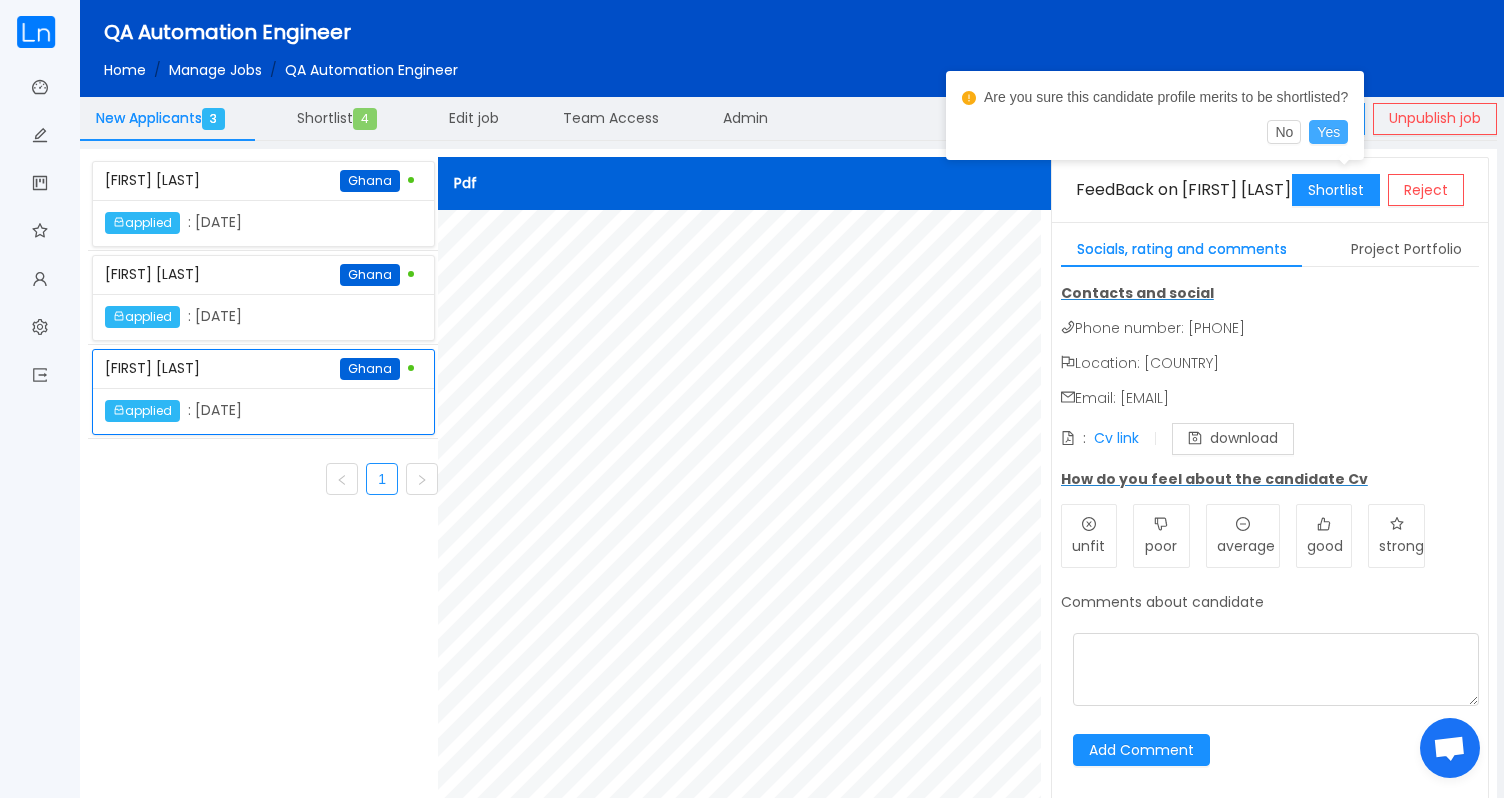 click on "Yes" at bounding box center (1328, 132) 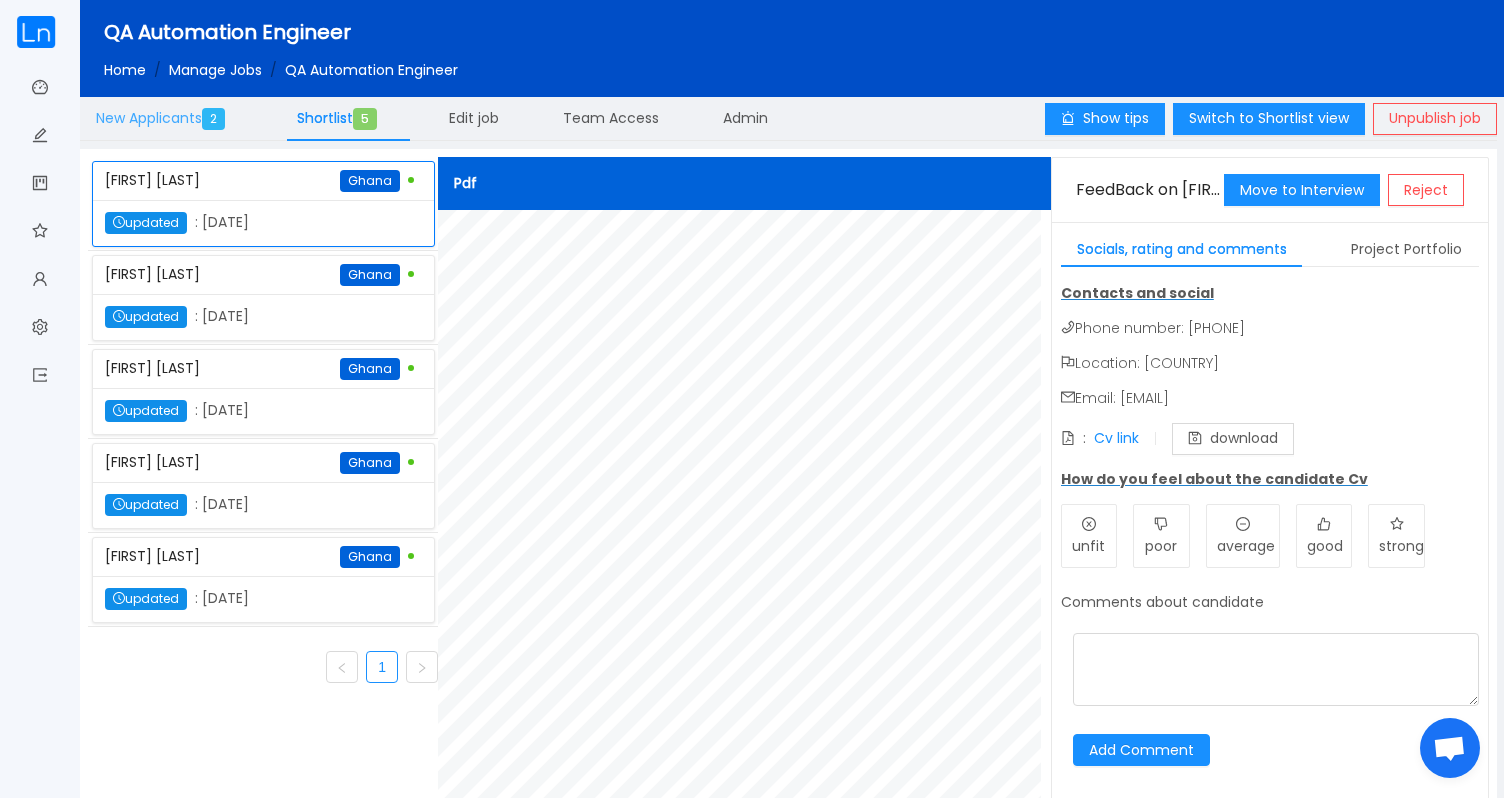 click on "New Applicants
2" at bounding box center [164, 118] 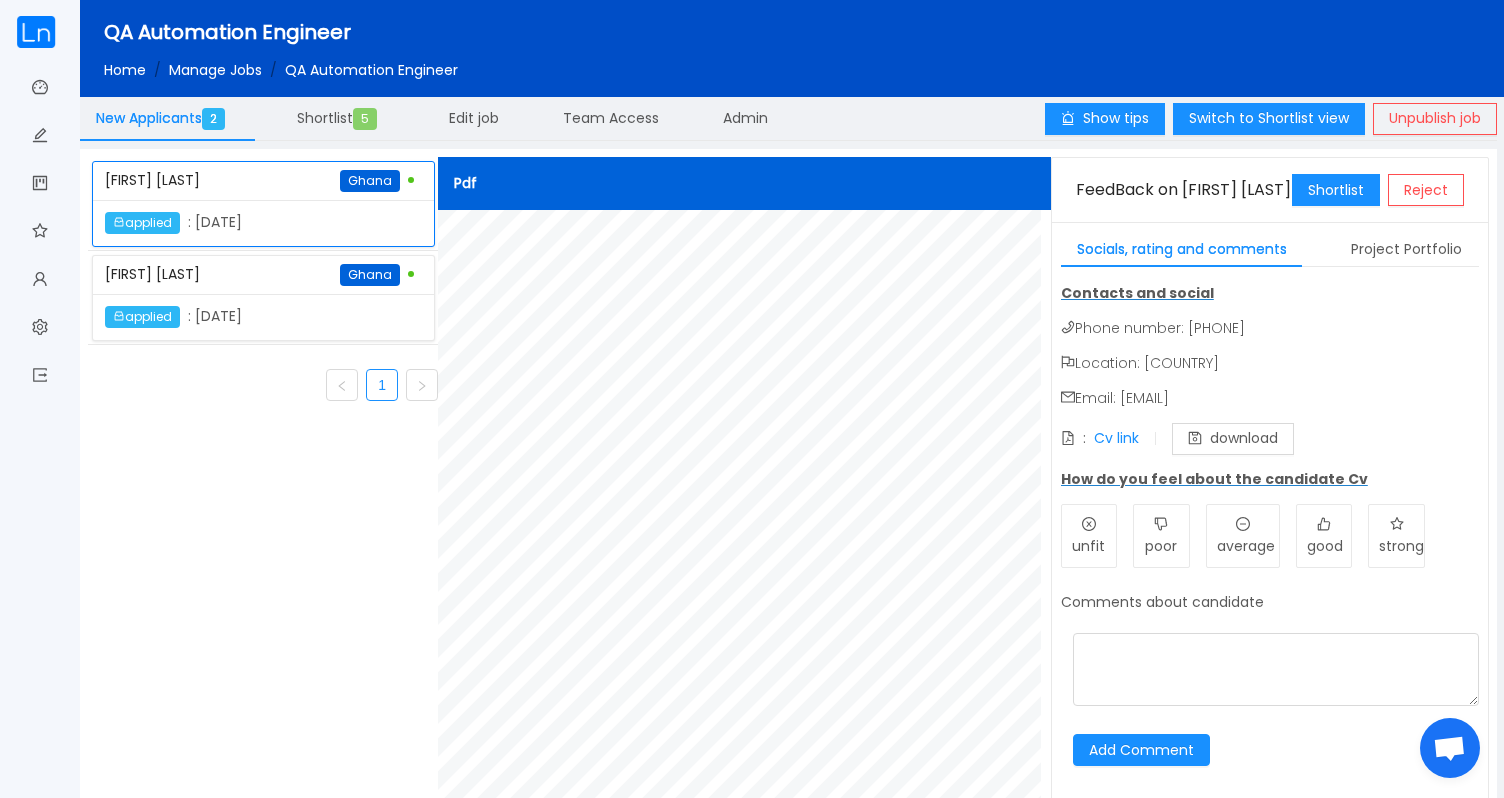 click on "[FIRST] [LAST]
[COUNTRY]" at bounding box center [263, 181] 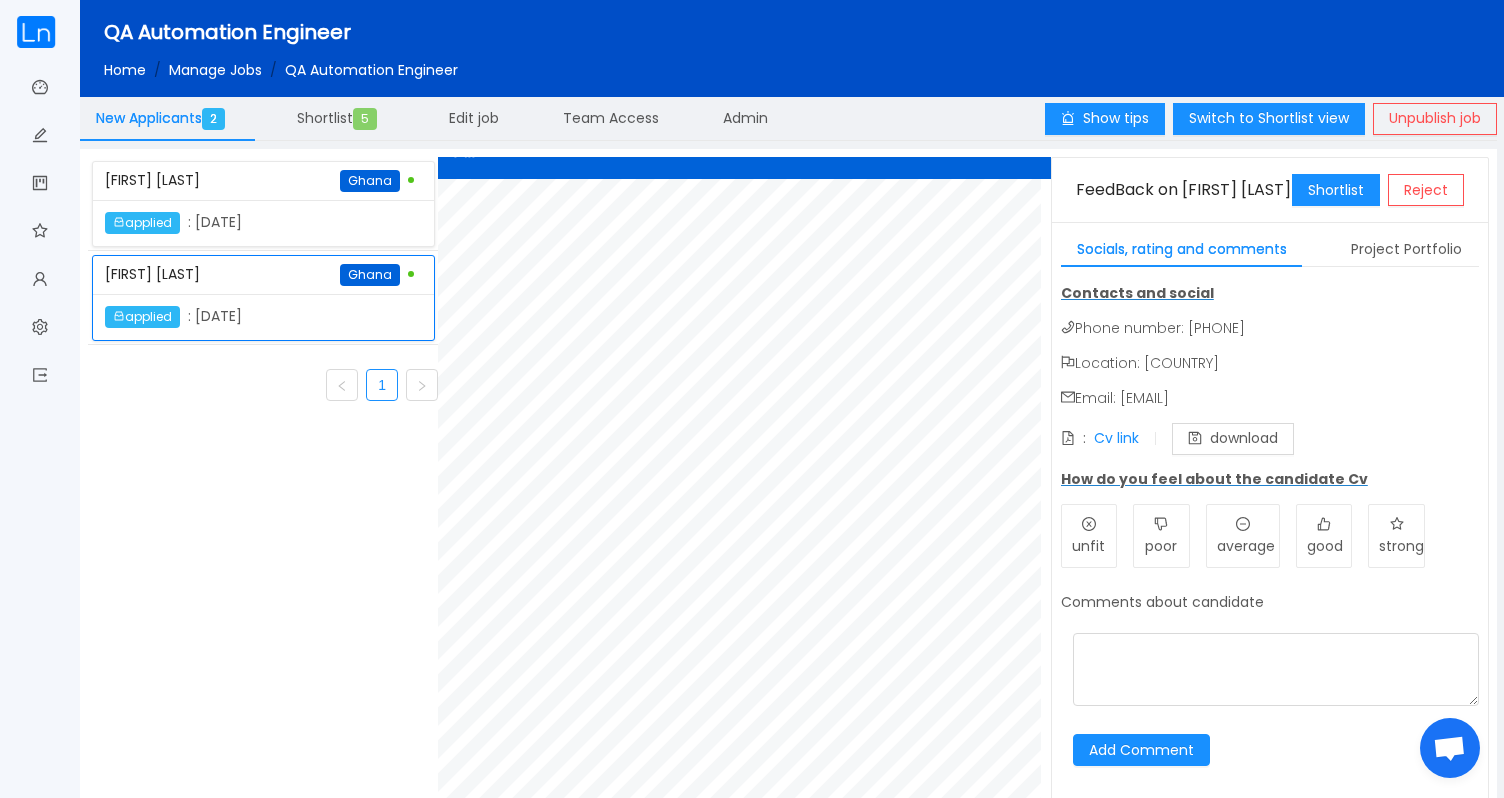 scroll, scrollTop: 0, scrollLeft: 0, axis: both 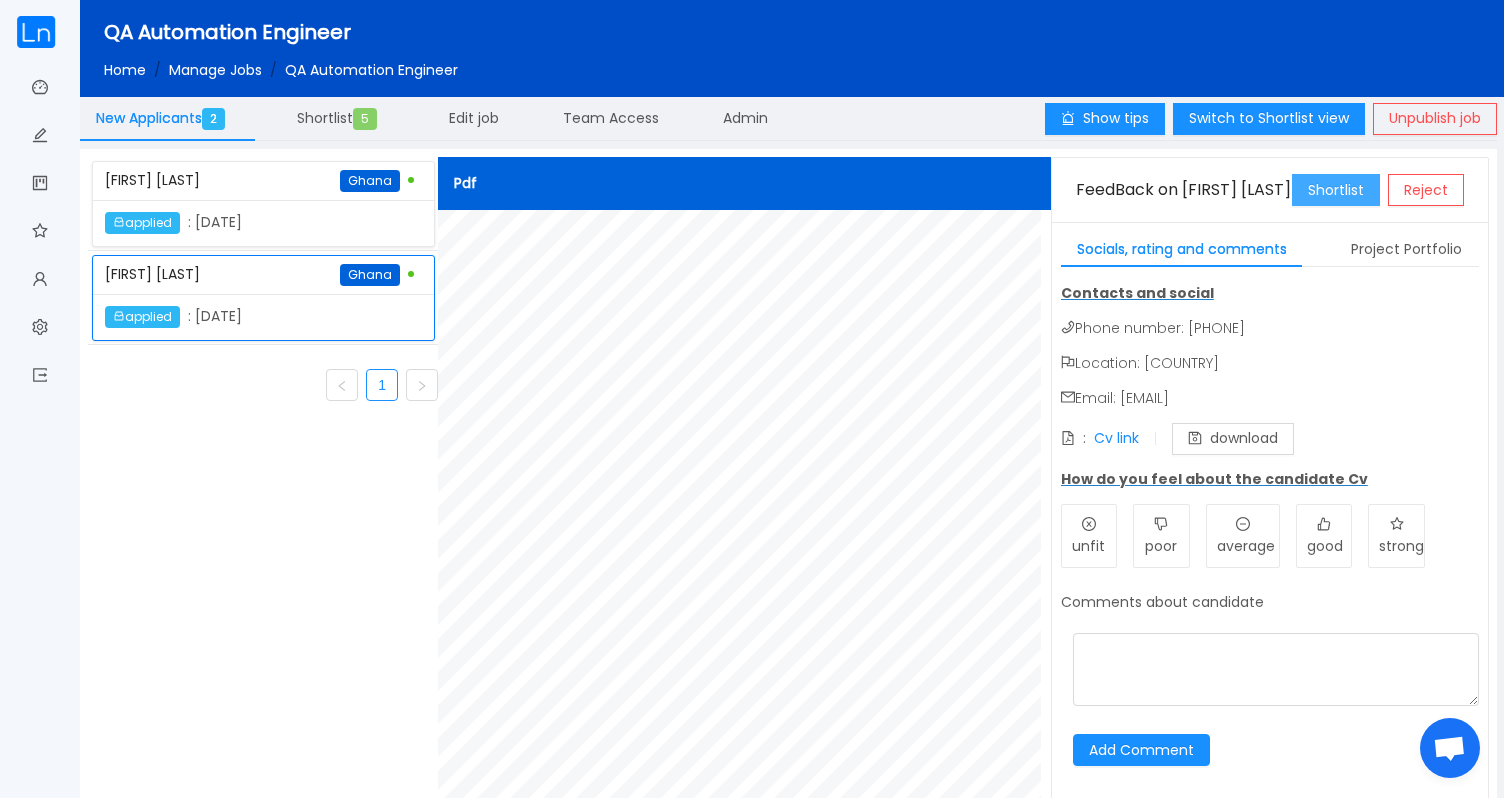 click on "Shortlist" at bounding box center (1336, 190) 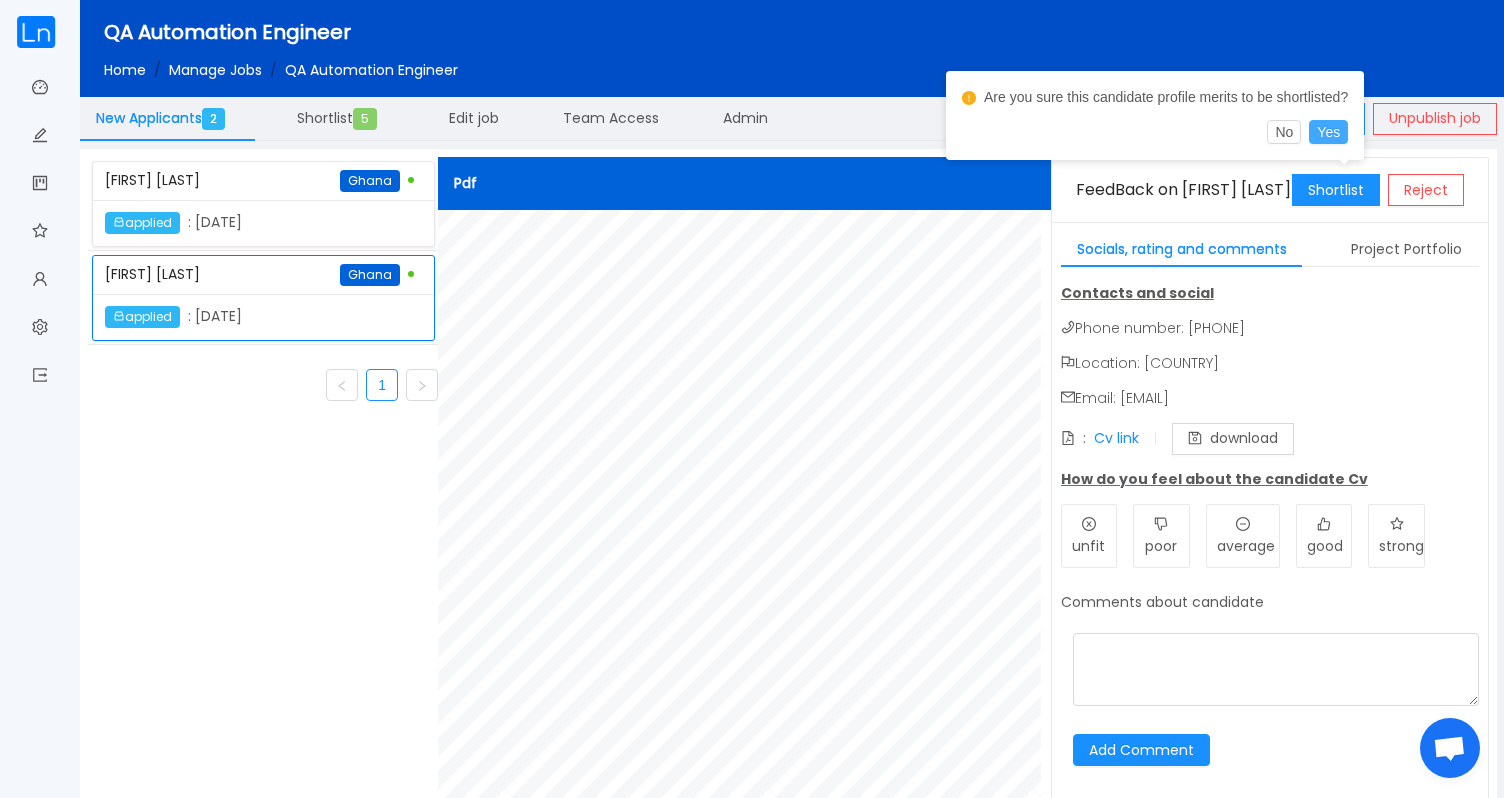 click on "Yes" at bounding box center (1328, 132) 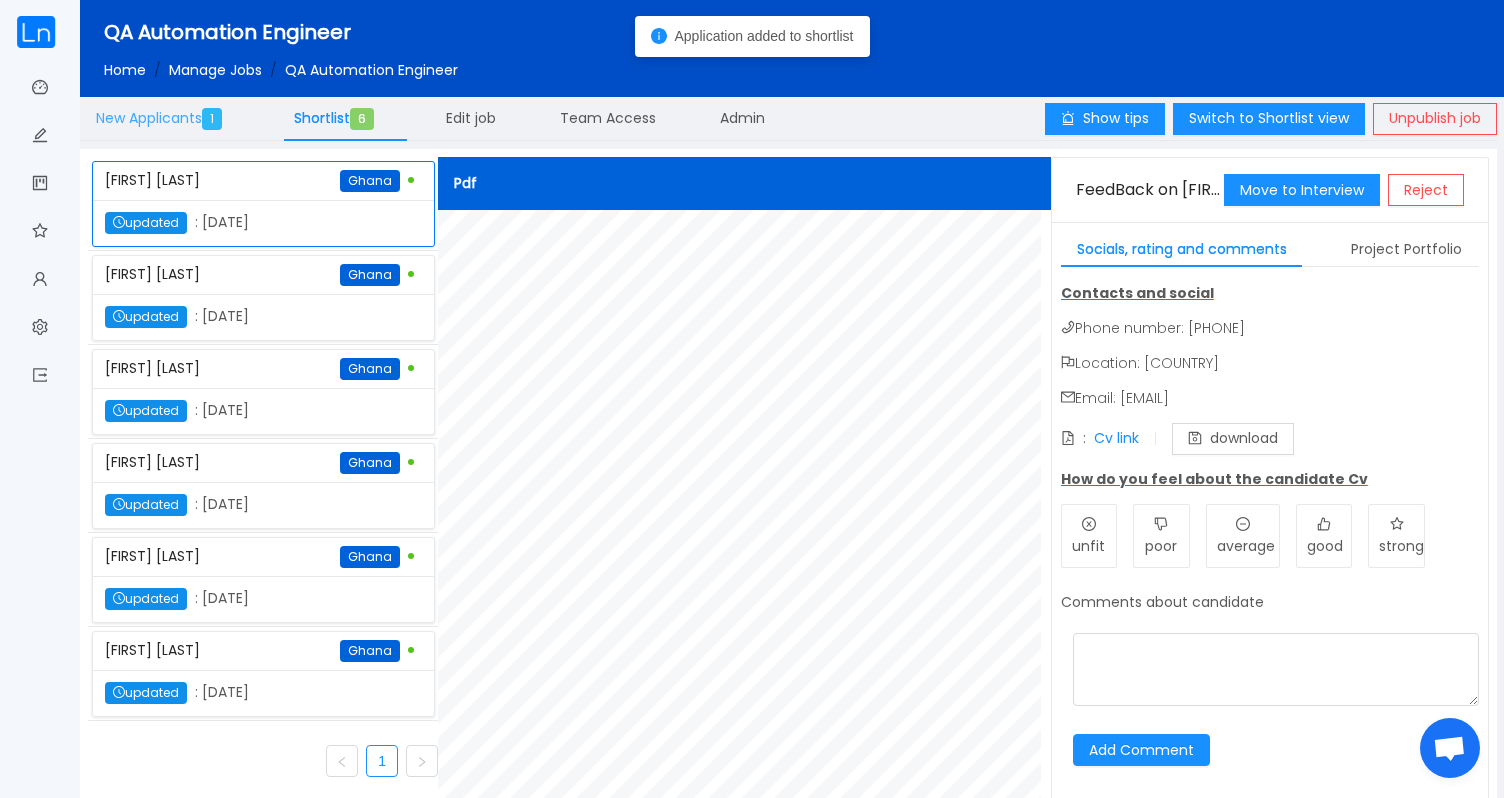 click on "New Applicants
1" at bounding box center [163, 118] 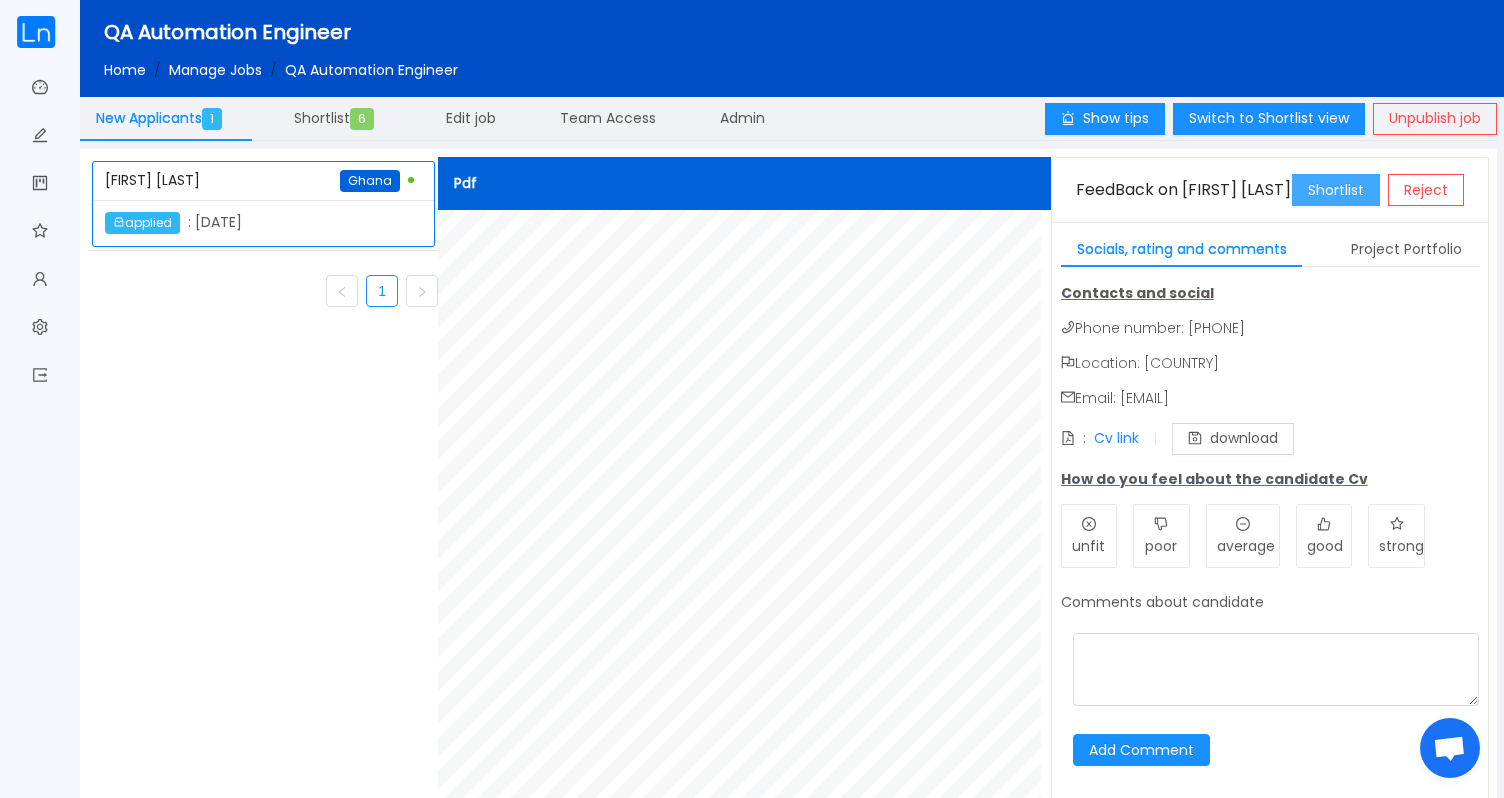 click on "Shortlist" at bounding box center [1336, 190] 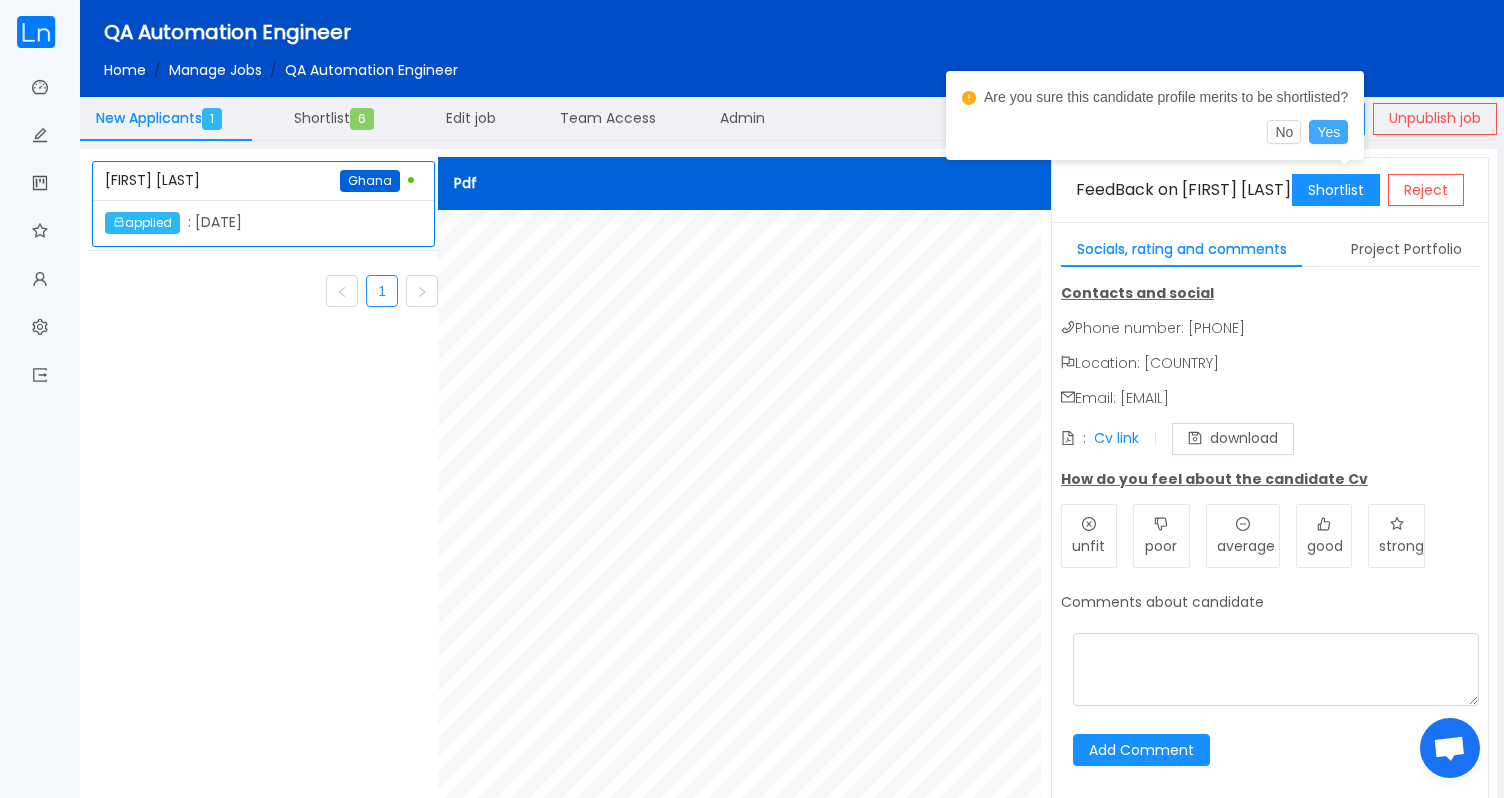 click on "Yes" at bounding box center [1328, 132] 